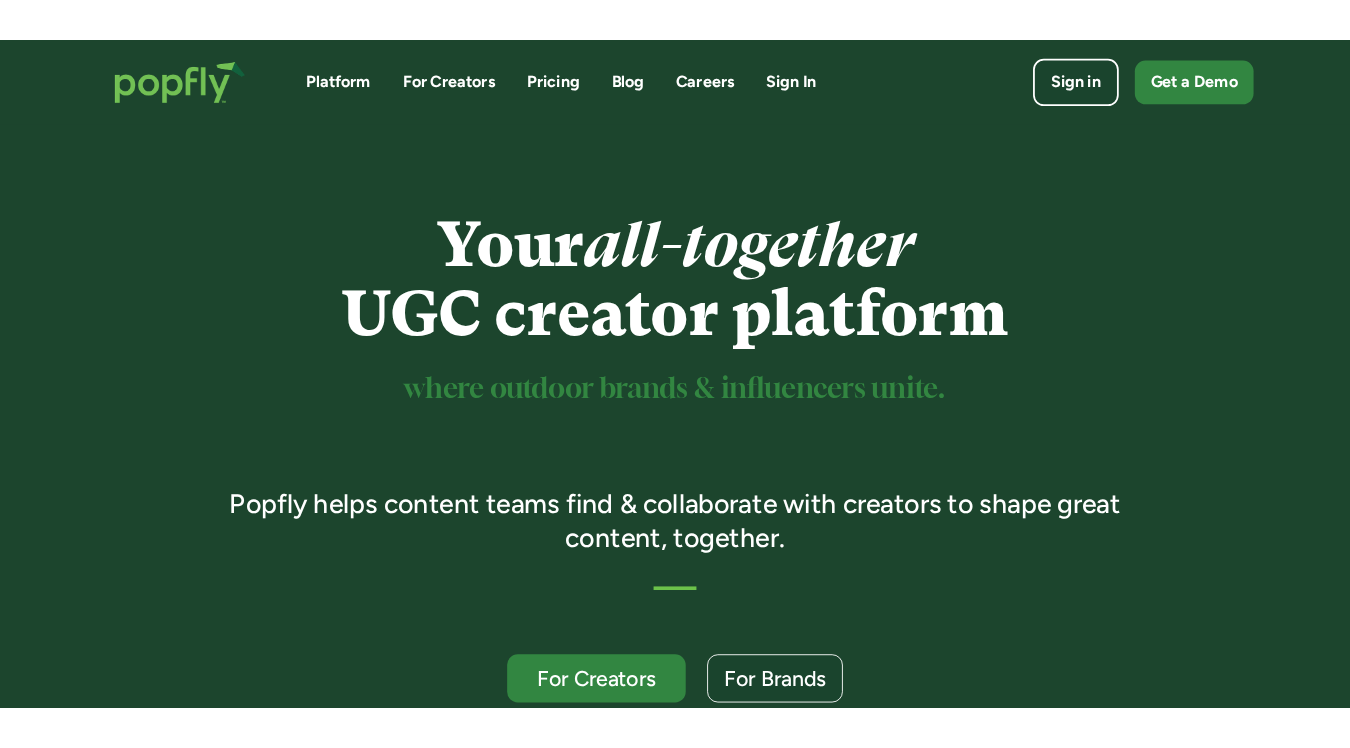 scroll, scrollTop: 0, scrollLeft: 0, axis: both 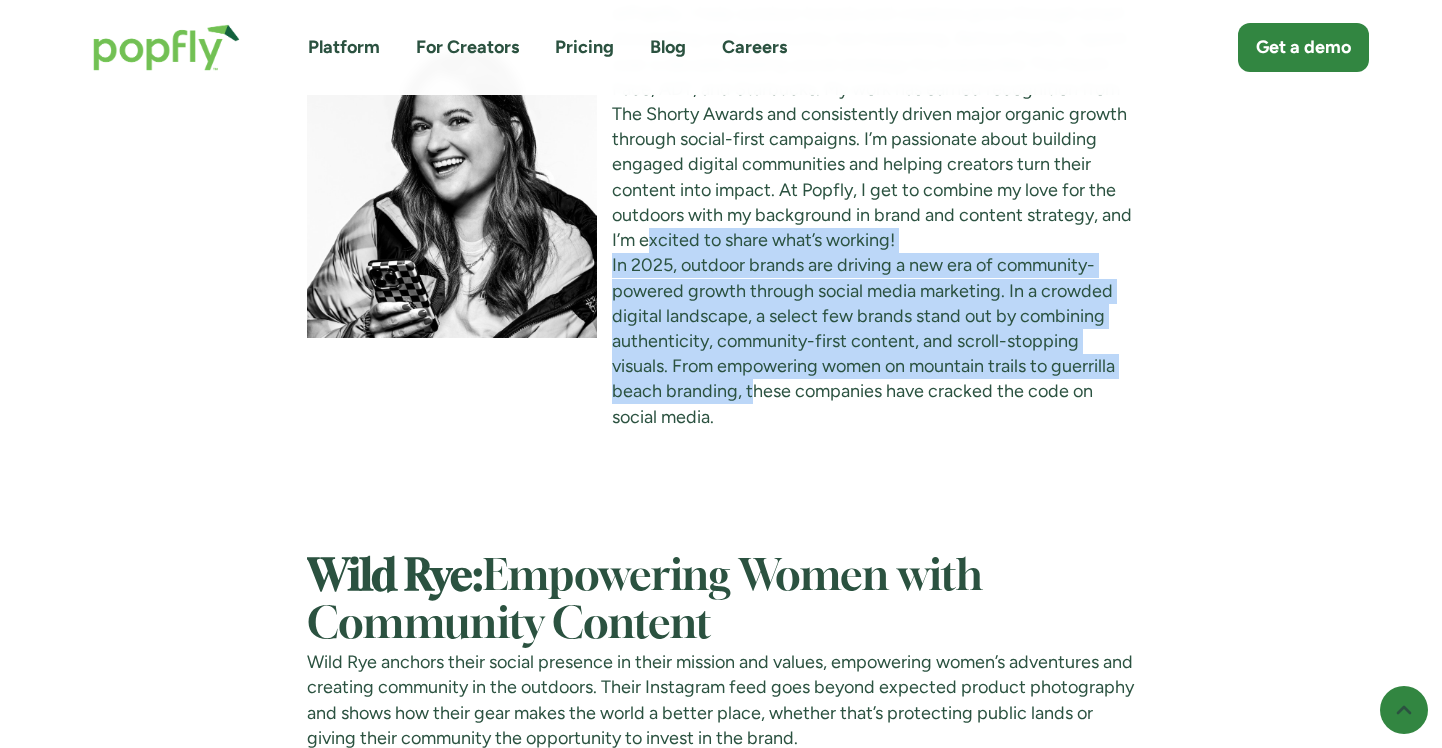 drag, startPoint x: 652, startPoint y: 234, endPoint x: 756, endPoint y: 400, distance: 195.88773 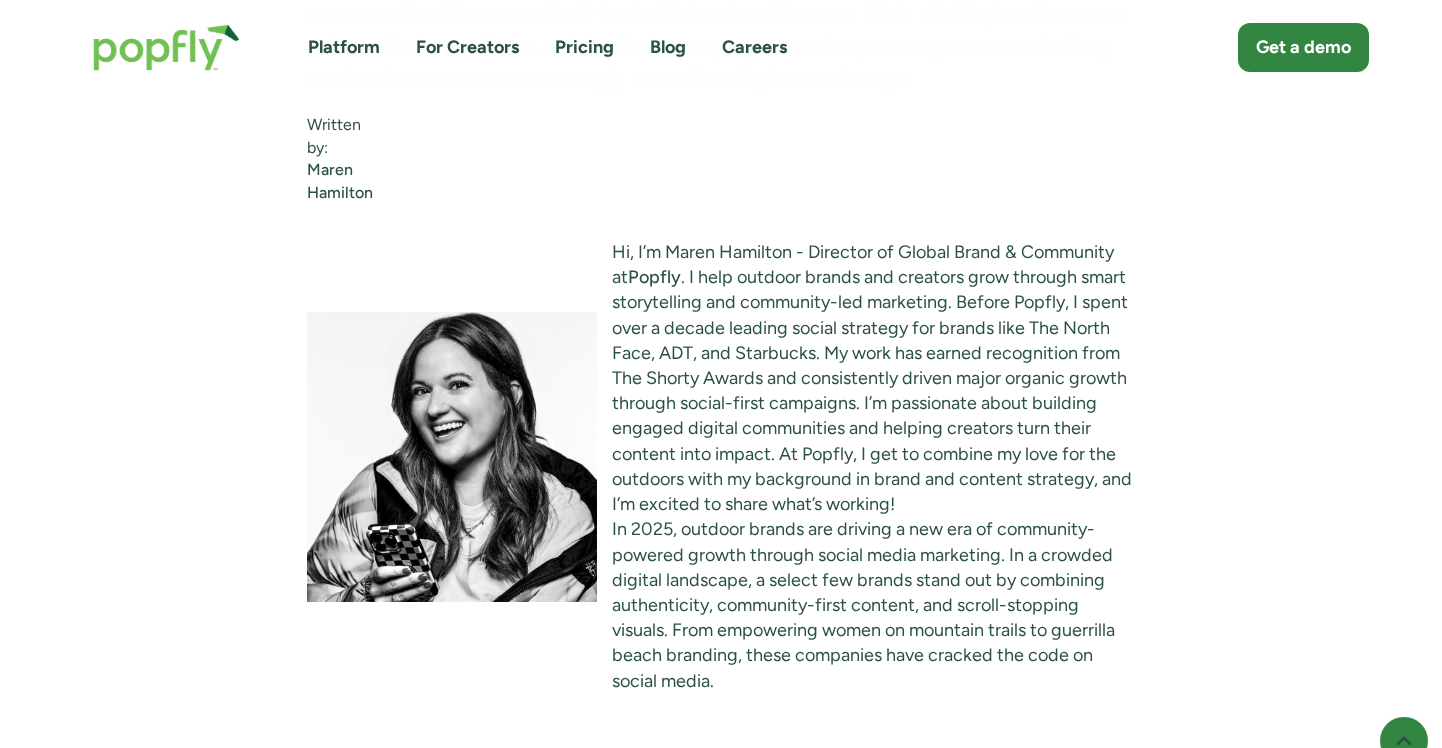scroll, scrollTop: 1417, scrollLeft: 0, axis: vertical 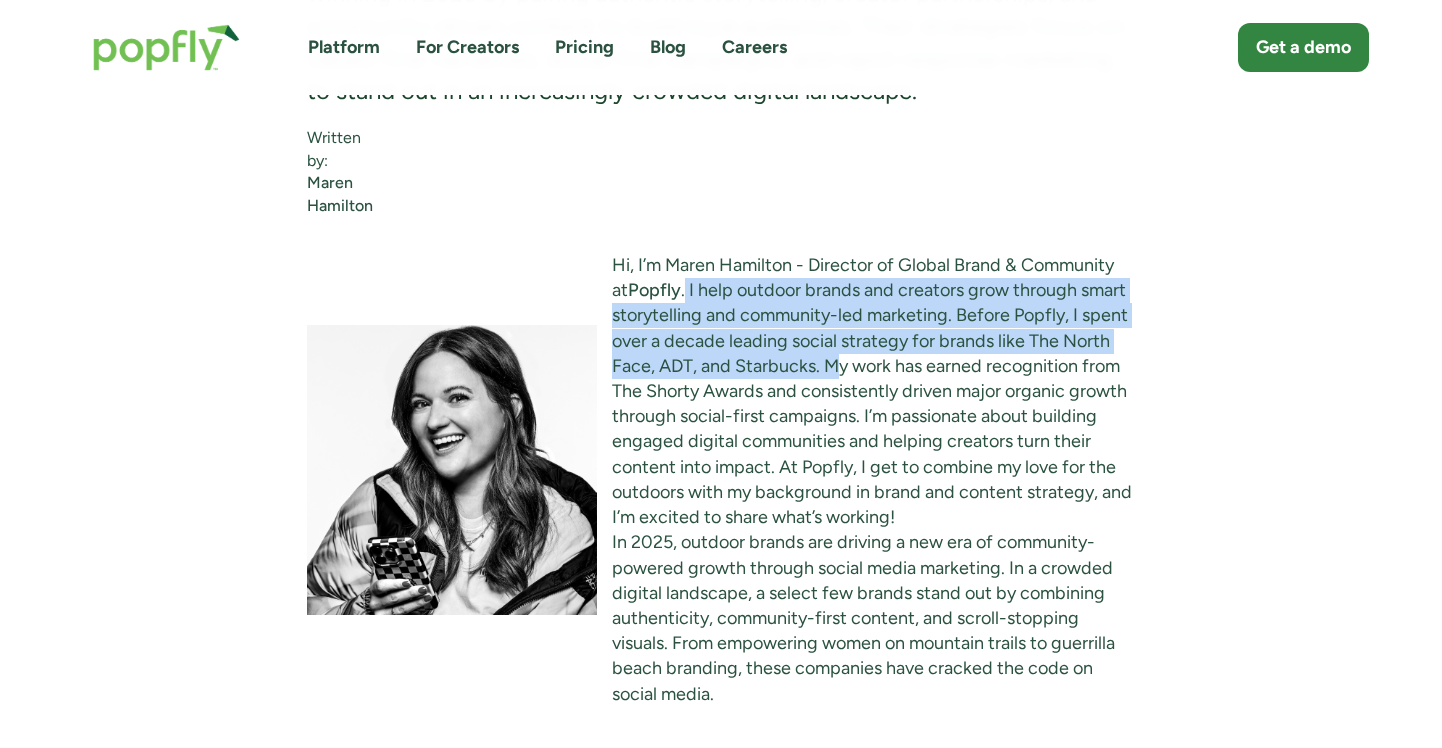 drag, startPoint x: 686, startPoint y: 281, endPoint x: 839, endPoint y: 365, distance: 174.54225 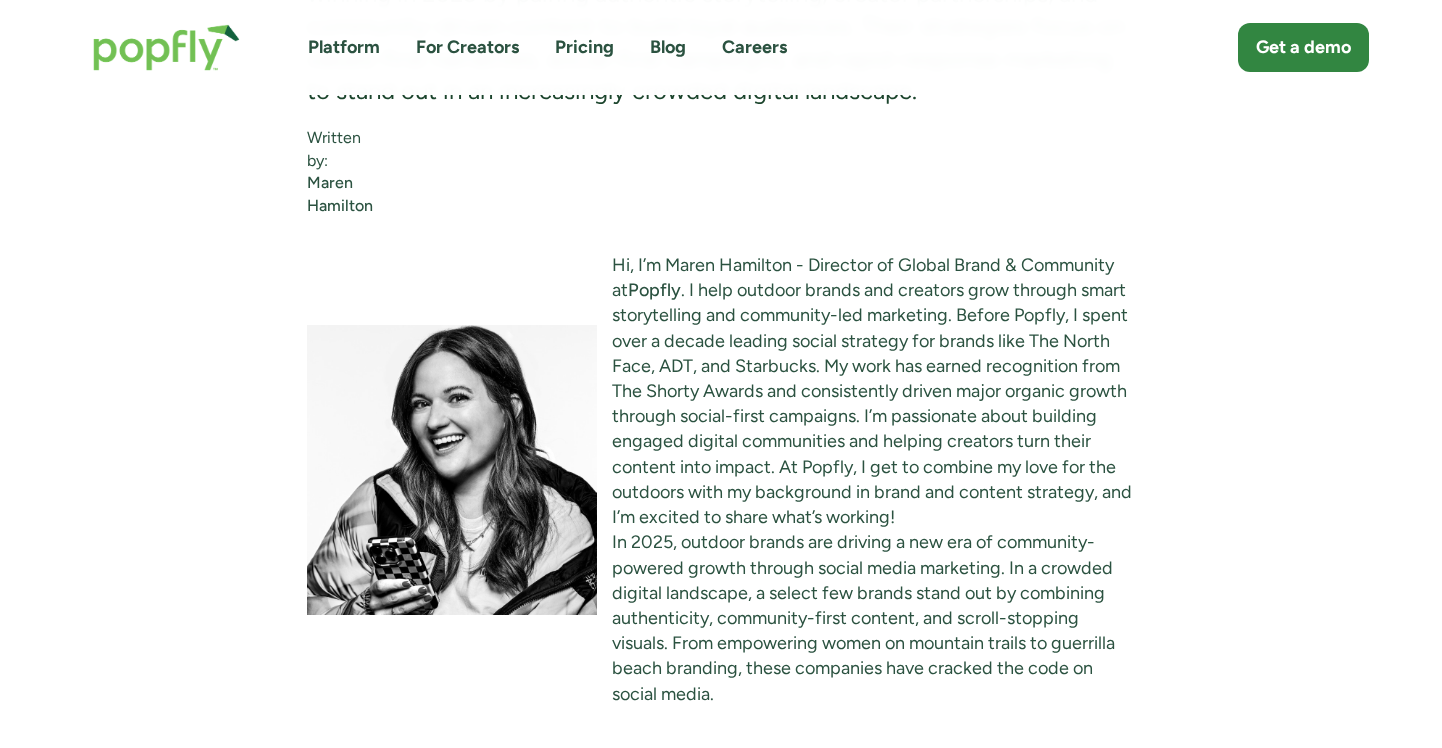 click on "Popfly" at bounding box center (654, 290) 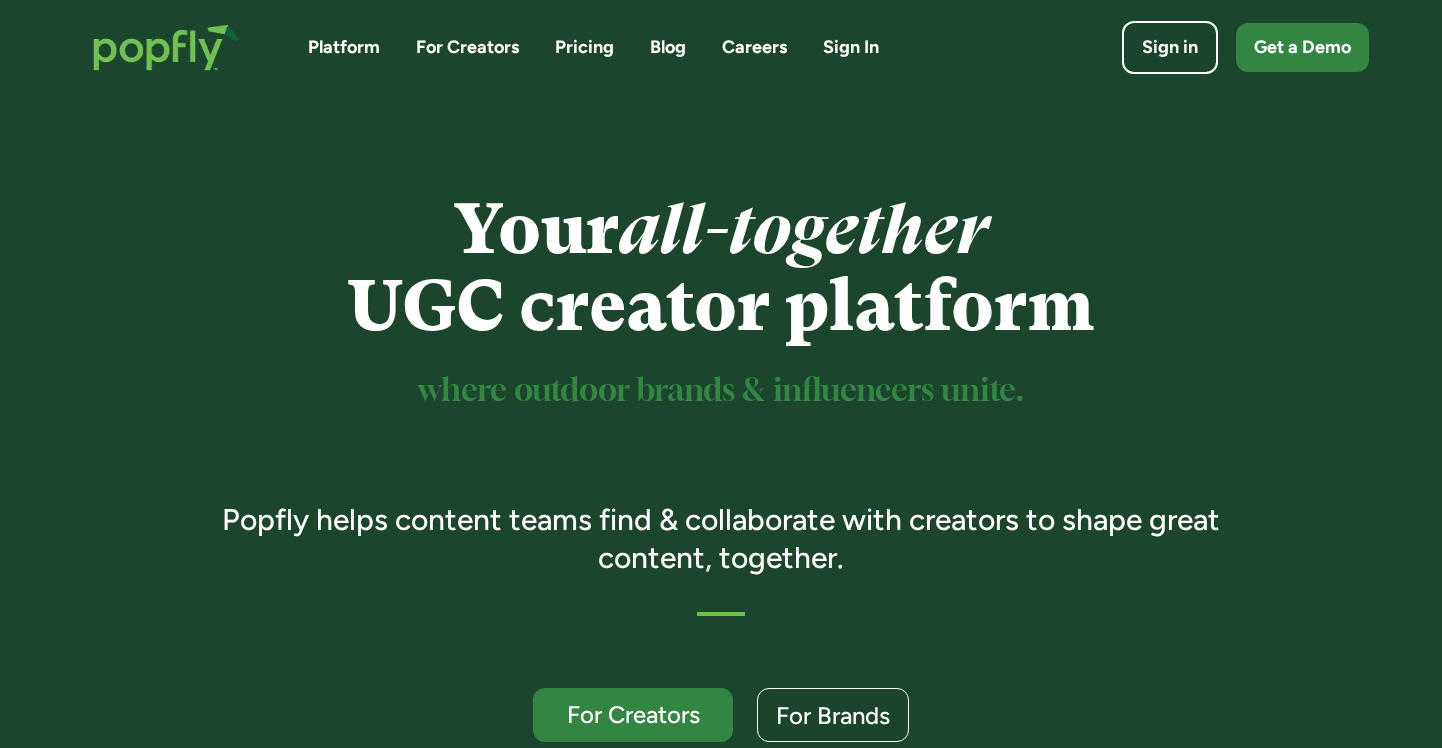 scroll, scrollTop: 0, scrollLeft: 0, axis: both 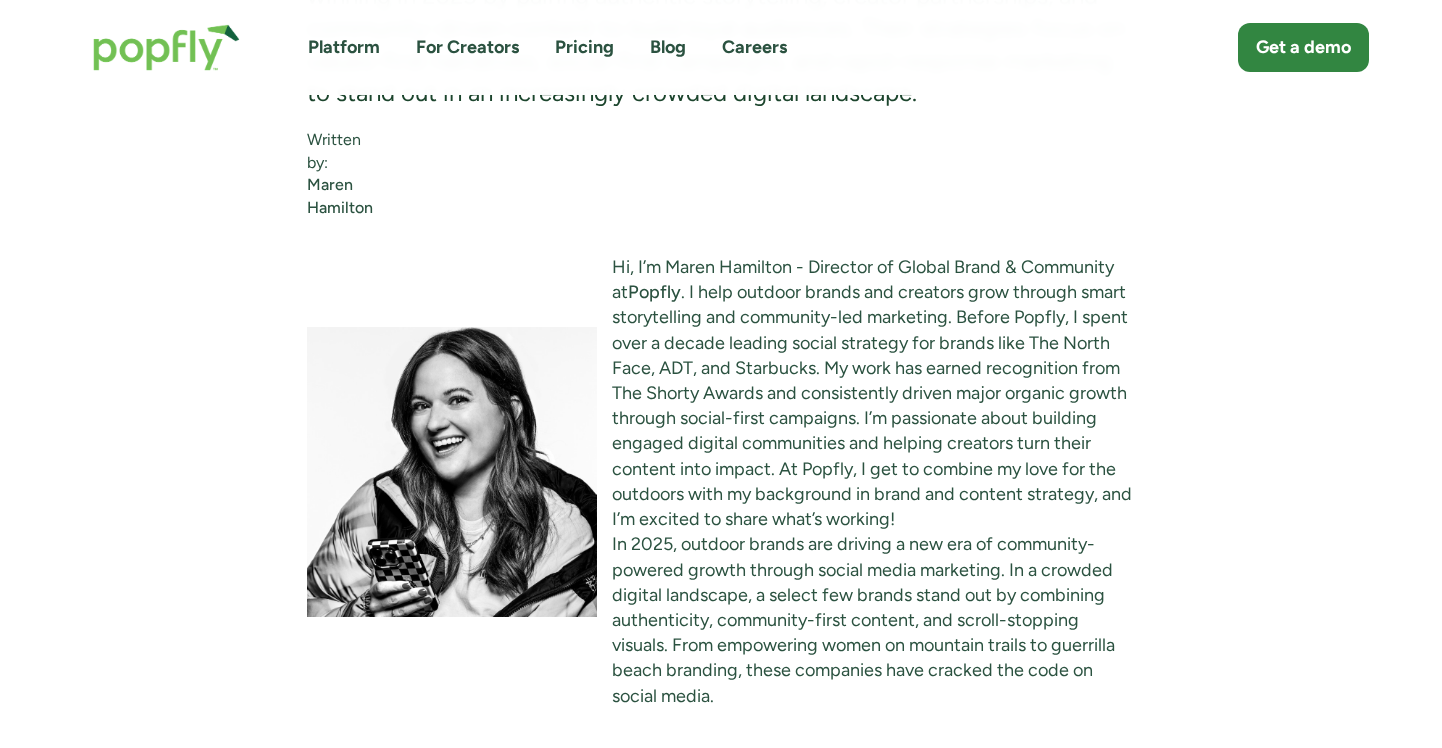 click on "Maren Hamilton" at bounding box center (355, 196) 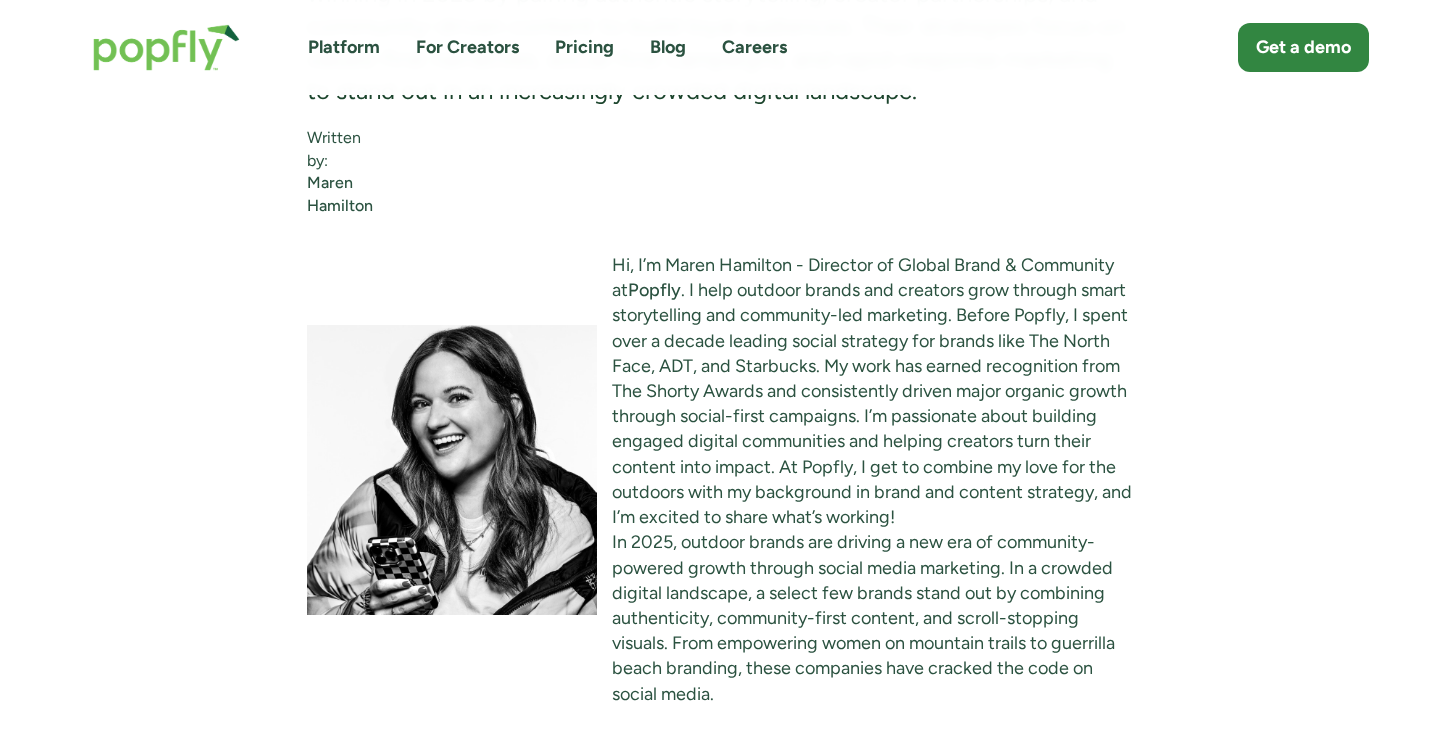 click on "Maren Hamilton" at bounding box center (355, 194) 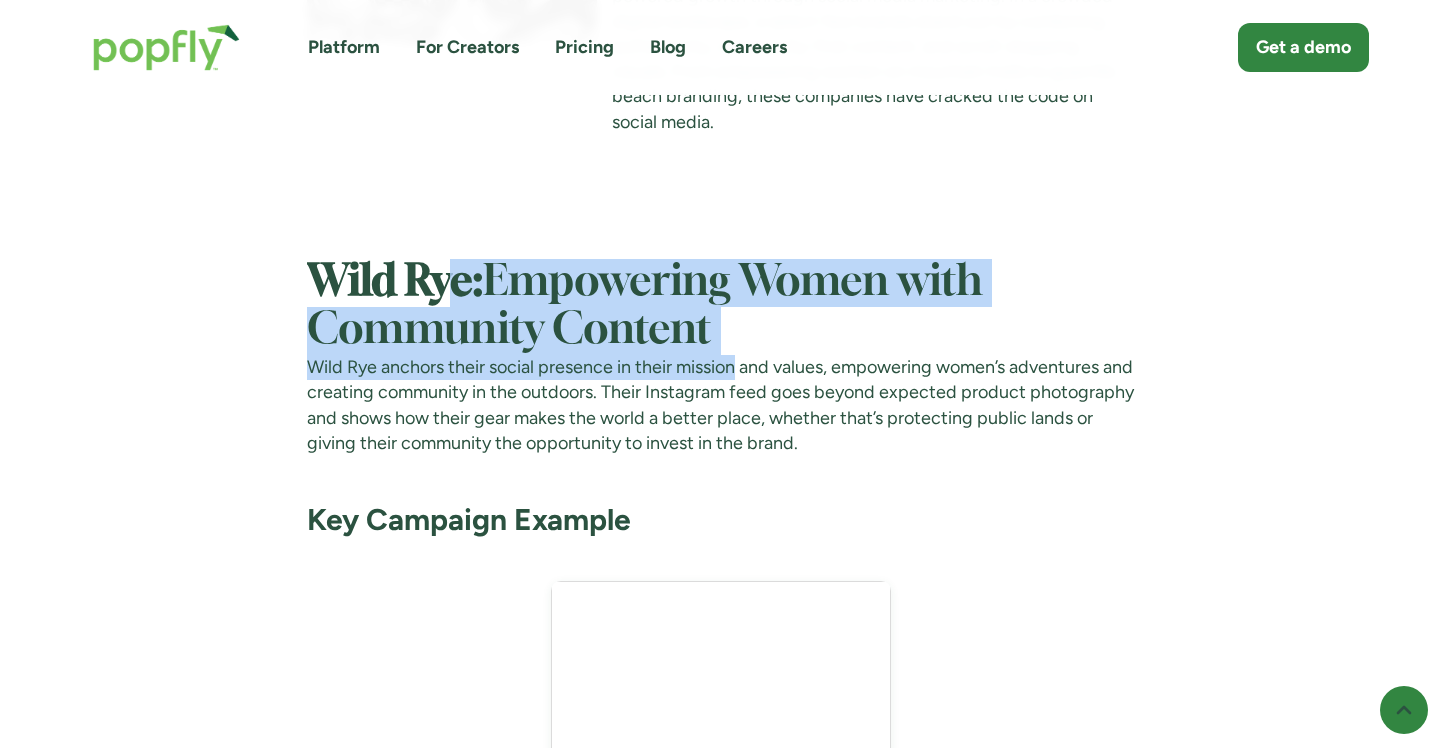 drag, startPoint x: 458, startPoint y: 278, endPoint x: 767, endPoint y: 372, distance: 322.9814 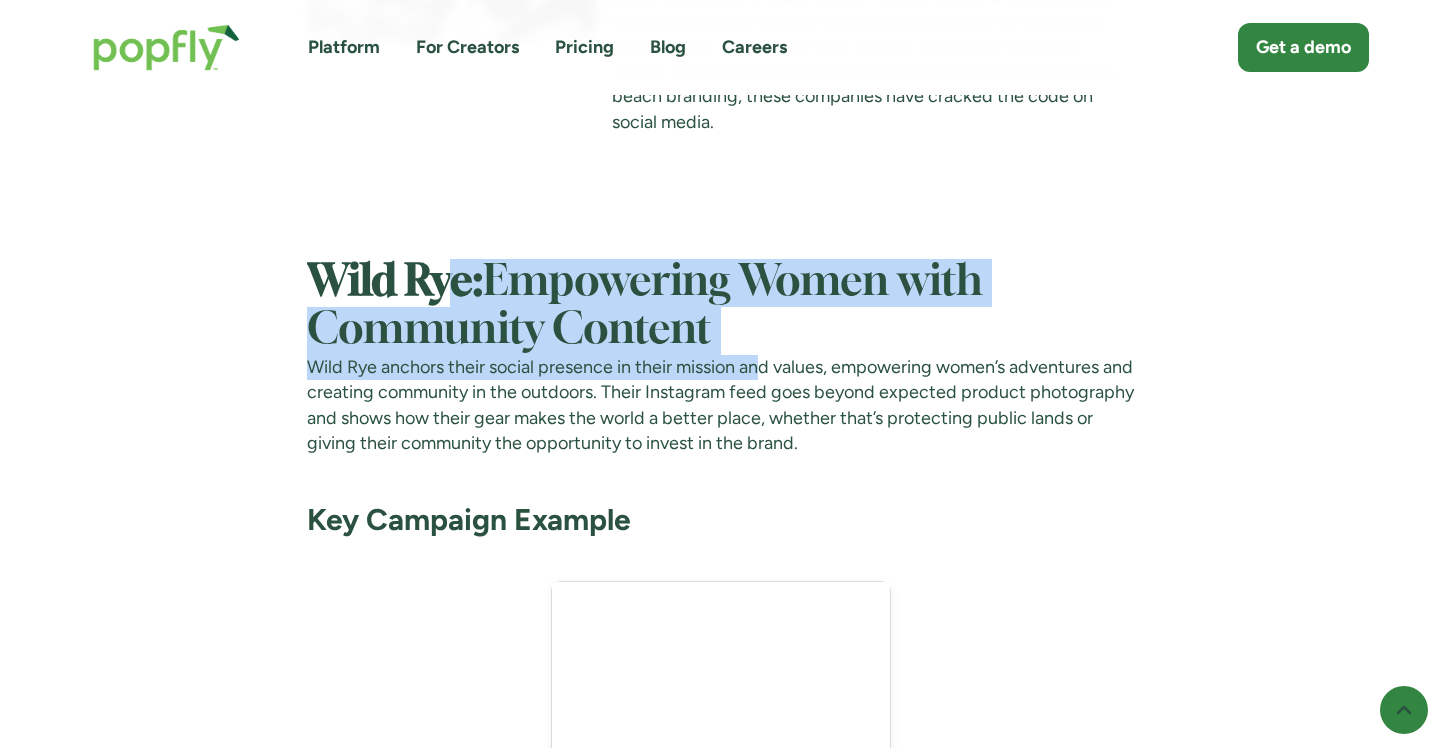 click on "Wild Rye anchors their social presence in their mission and values, empowering women’s adventures and creating community in the outdoors. Their Instagram feed goes beyond expected product photography and shows how their gear makes the world a better place, whether that’s protecting public lands or giving their community the opportunity to invest in the brand." at bounding box center (721, 405) 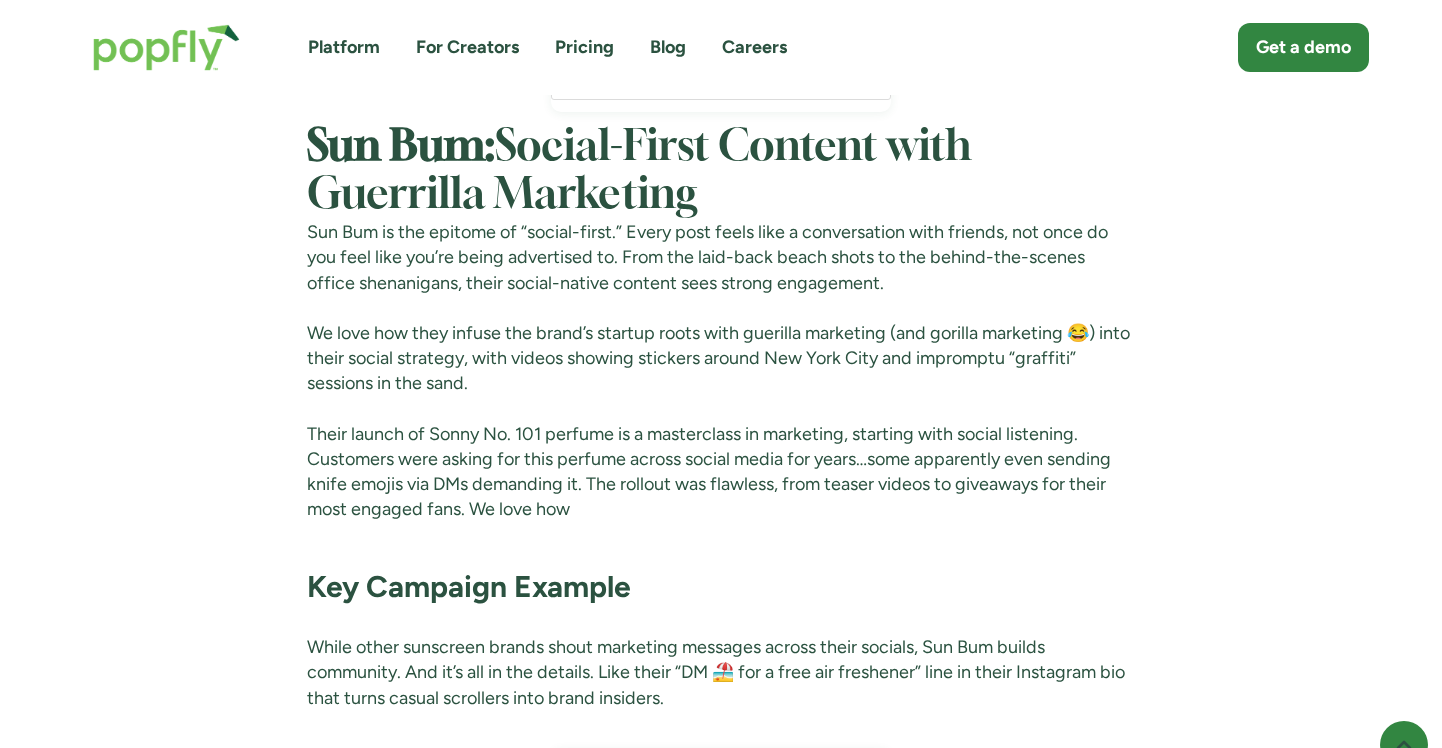 scroll, scrollTop: 8028, scrollLeft: 0, axis: vertical 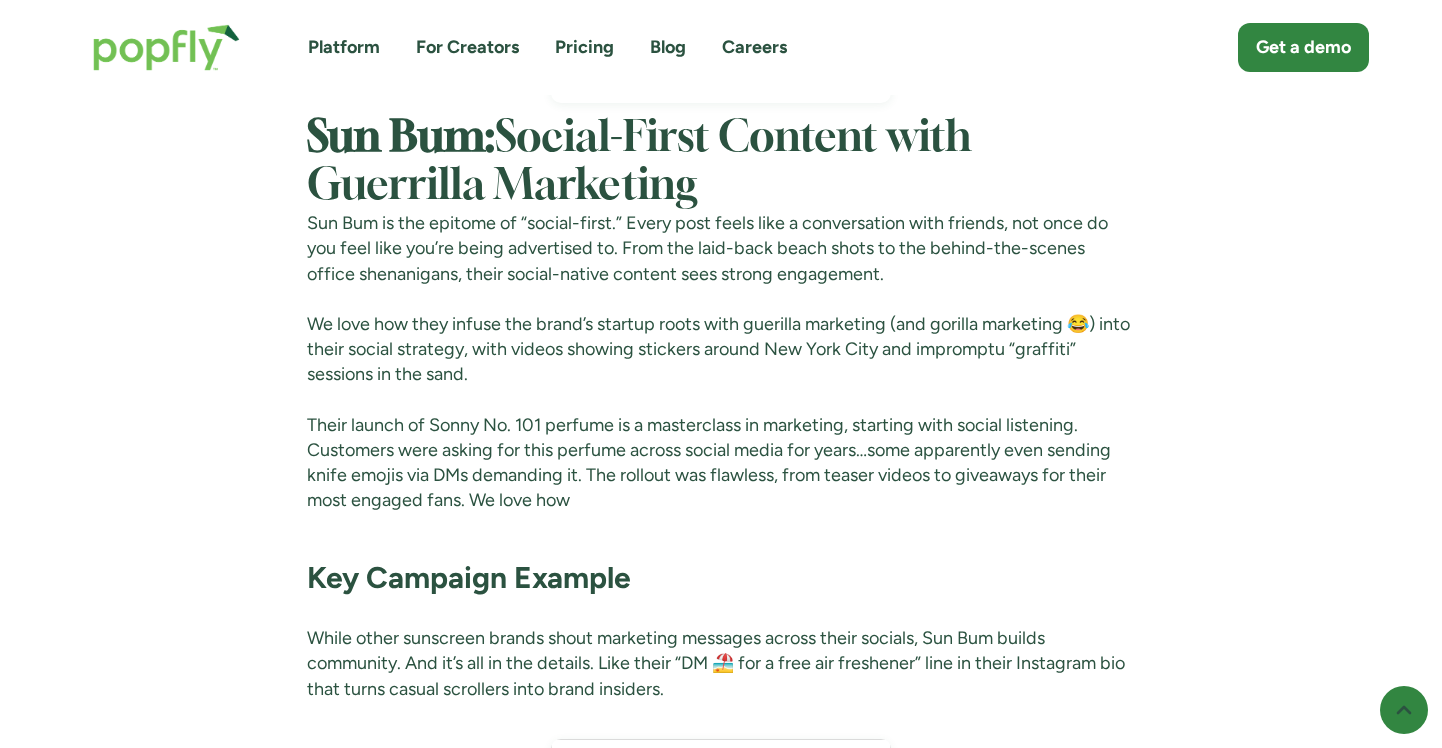 click on "Key Campaign Example" at bounding box center [469, 577] 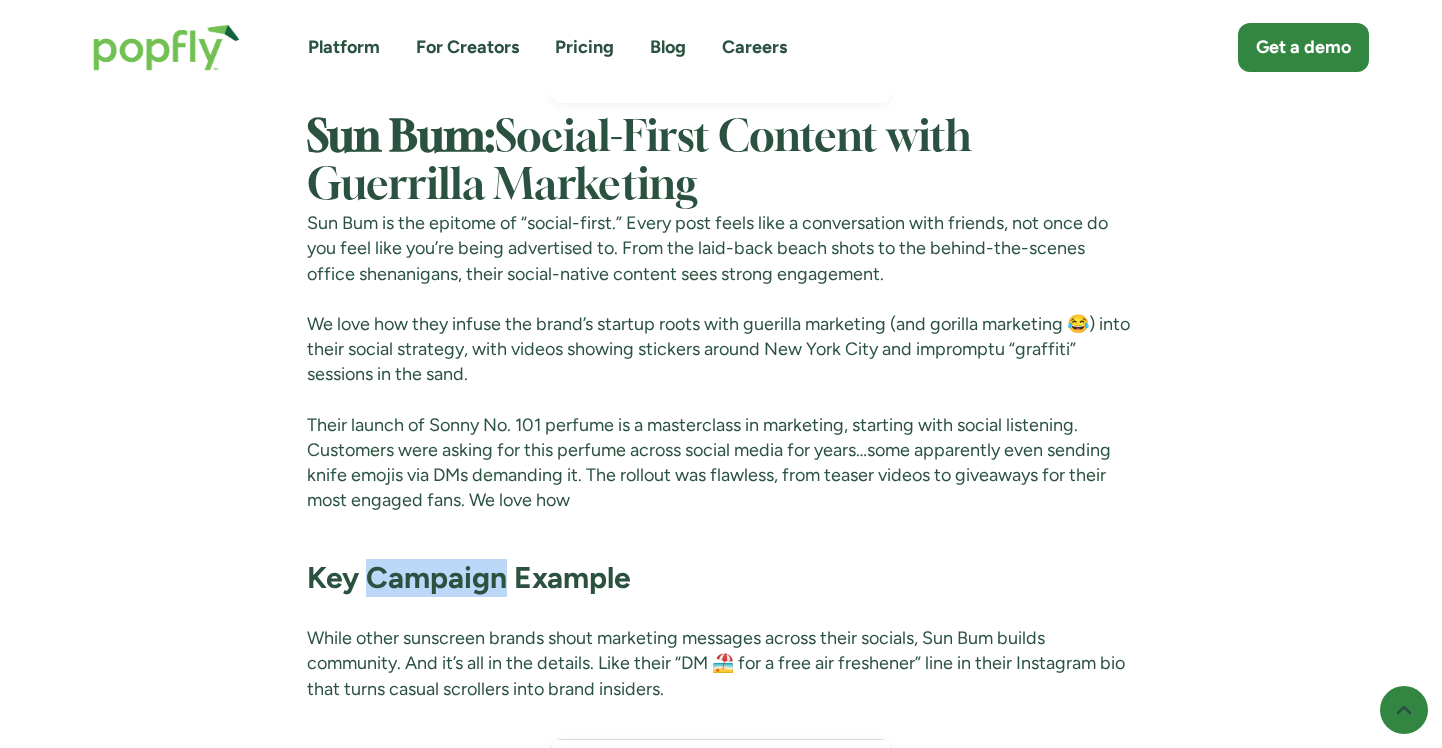 click on "Key Campaign Example" at bounding box center (469, 577) 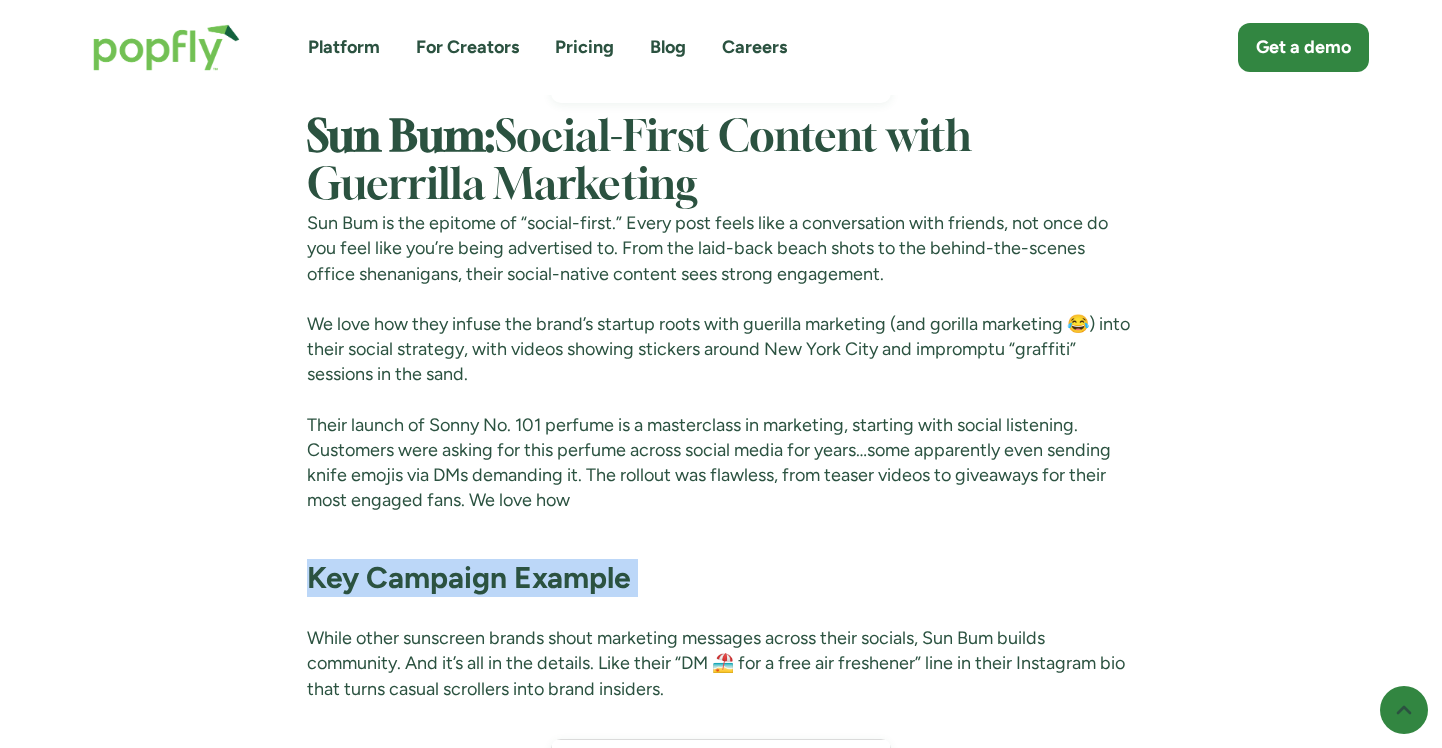 click on "Key Campaign Example" at bounding box center (469, 577) 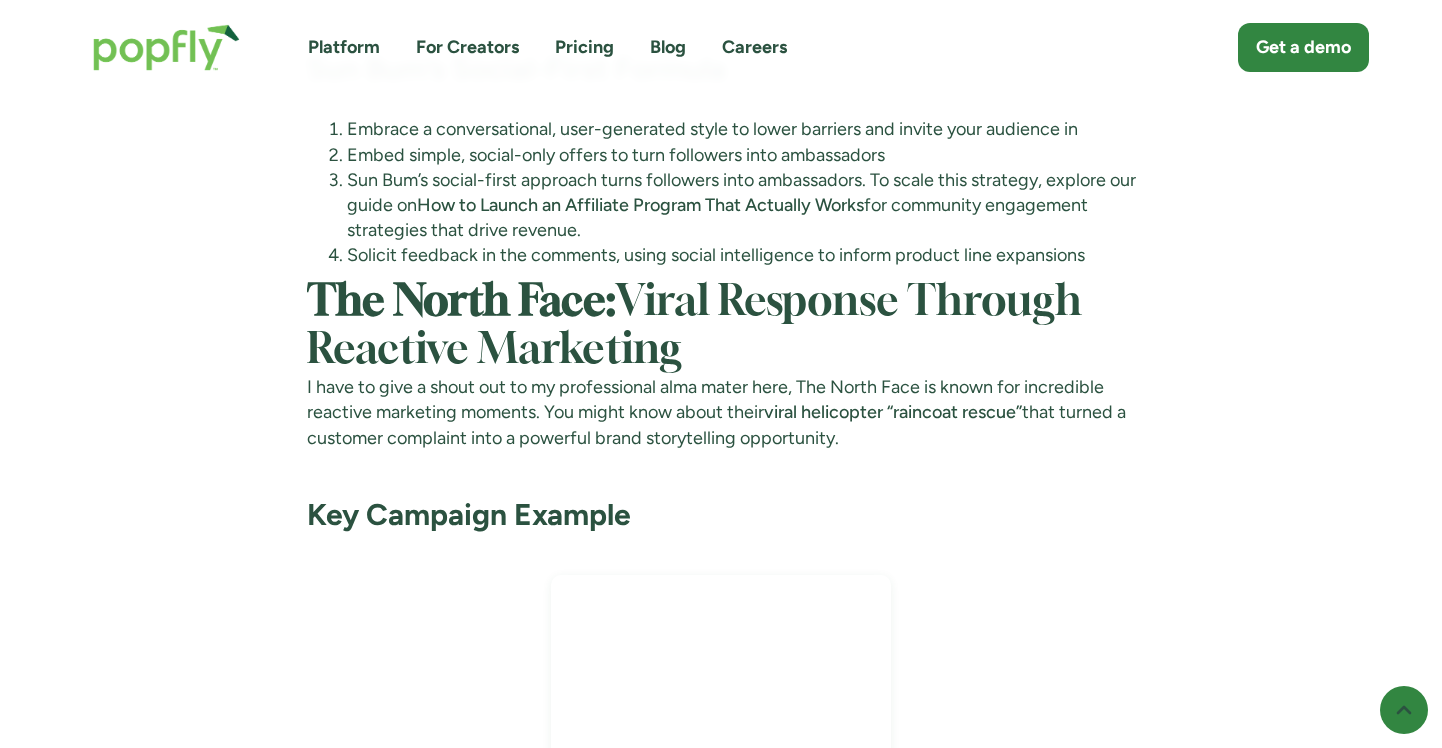 scroll, scrollTop: 9503, scrollLeft: 0, axis: vertical 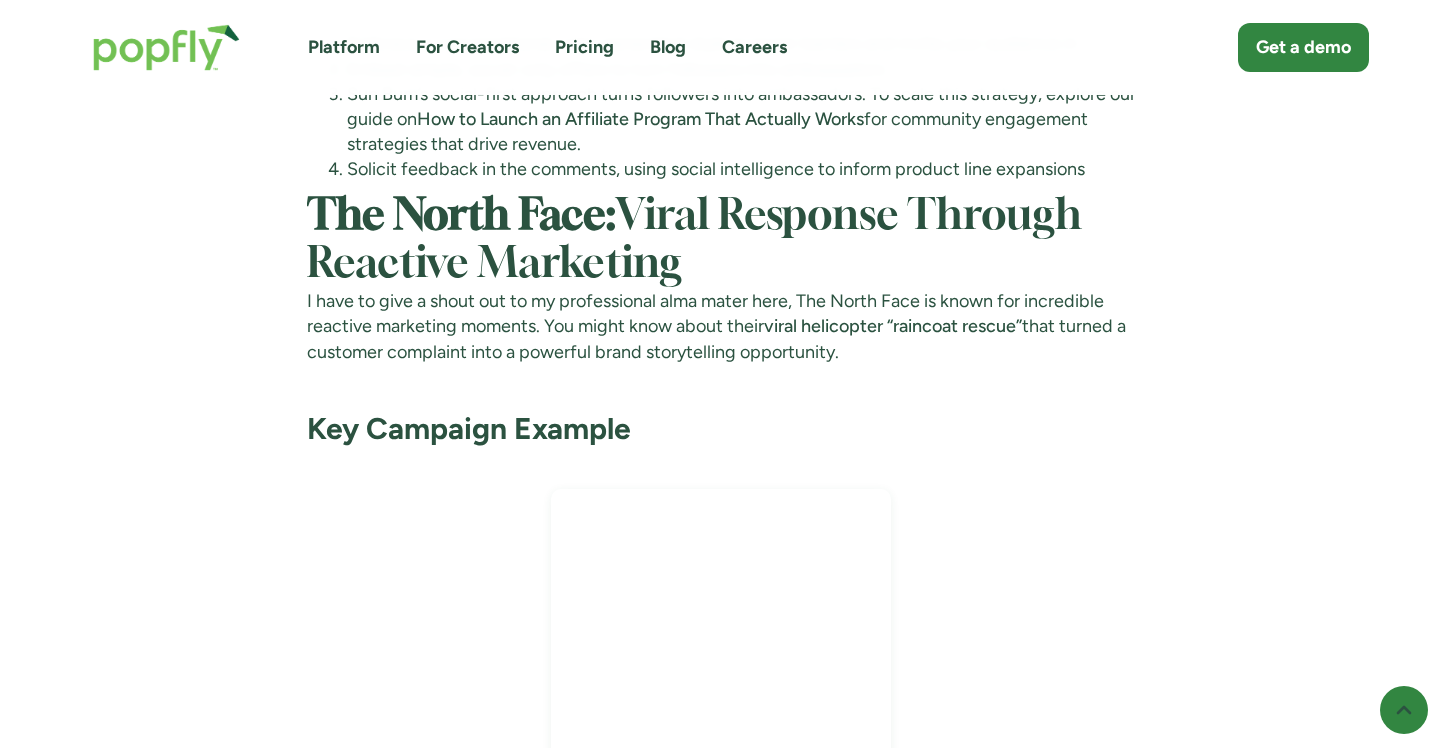 click on "Key Campaign Example" at bounding box center [469, 428] 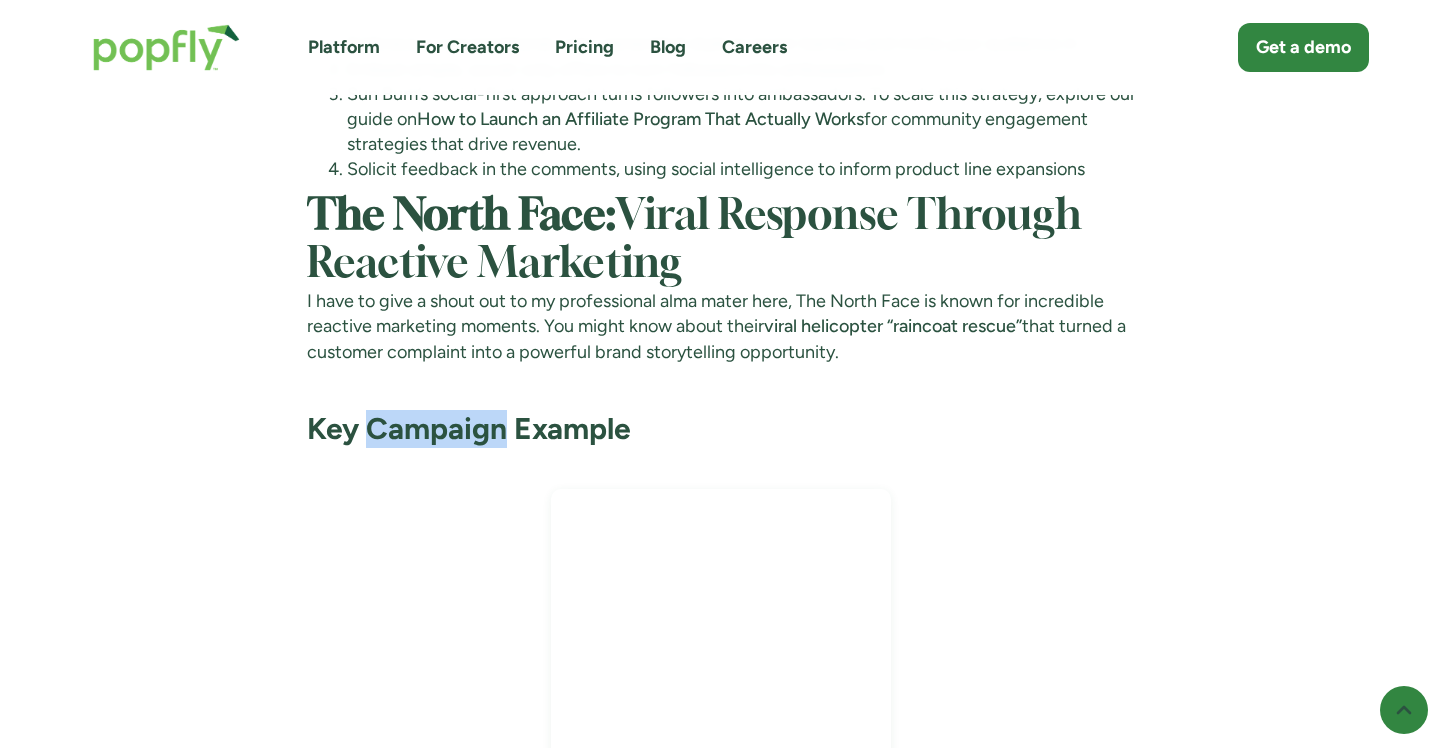 click on "Key Campaign Example" at bounding box center [469, 428] 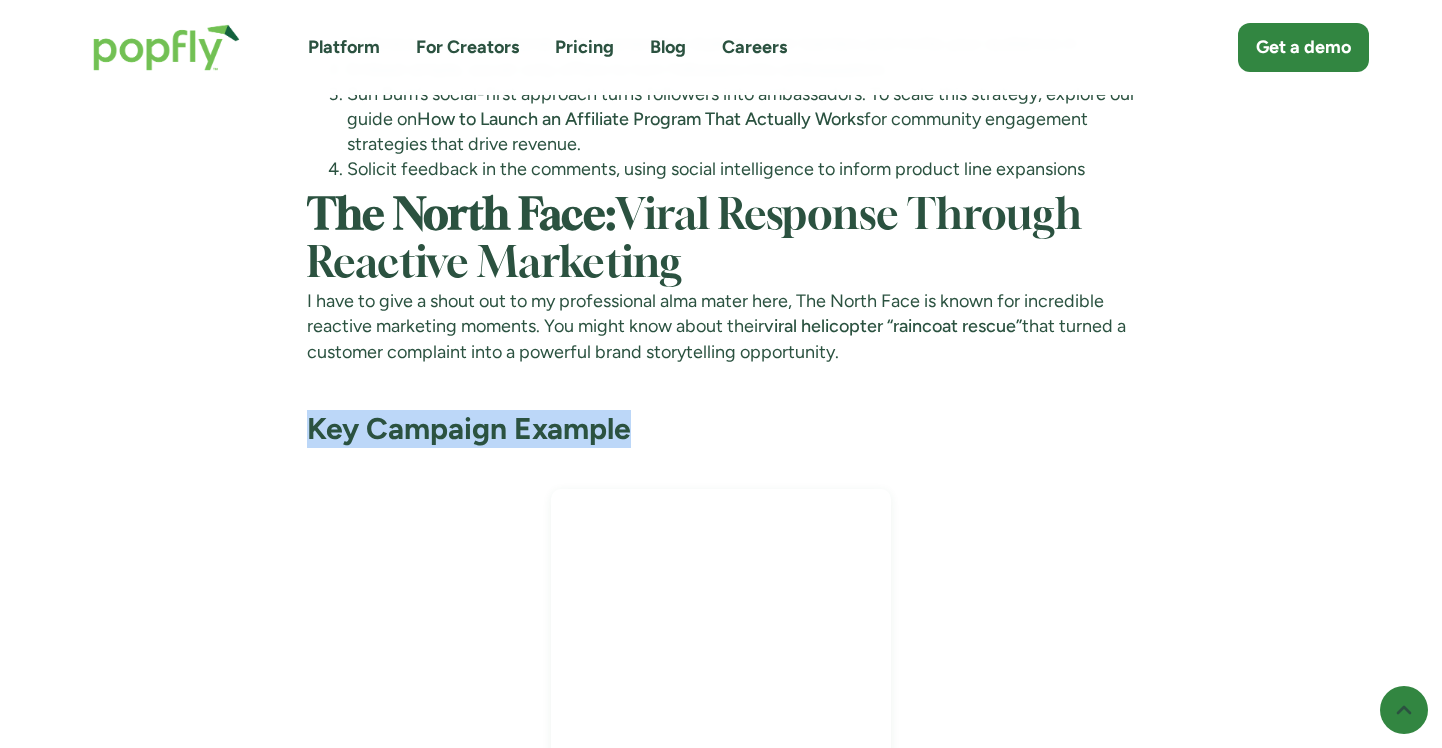 click on "Key Campaign Example" at bounding box center (469, 428) 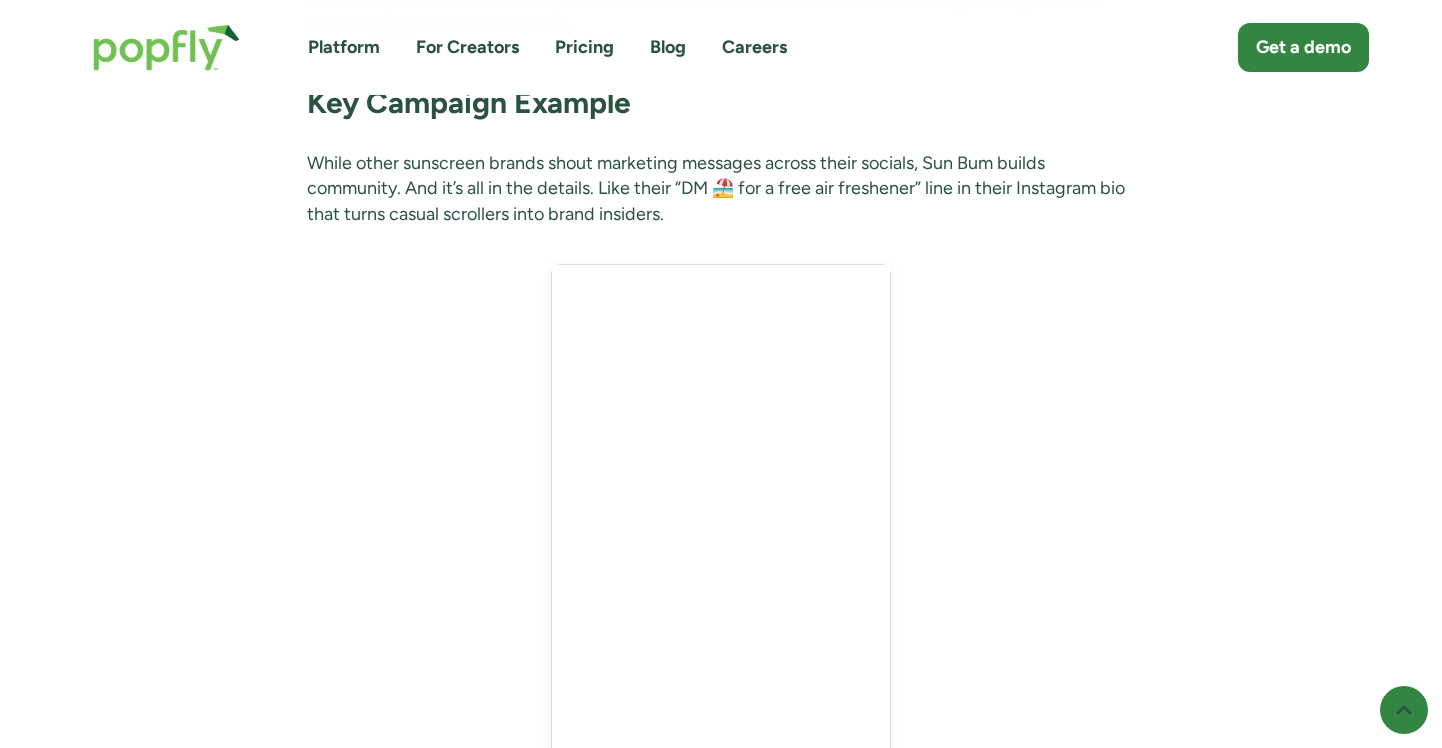 scroll, scrollTop: 8513, scrollLeft: 0, axis: vertical 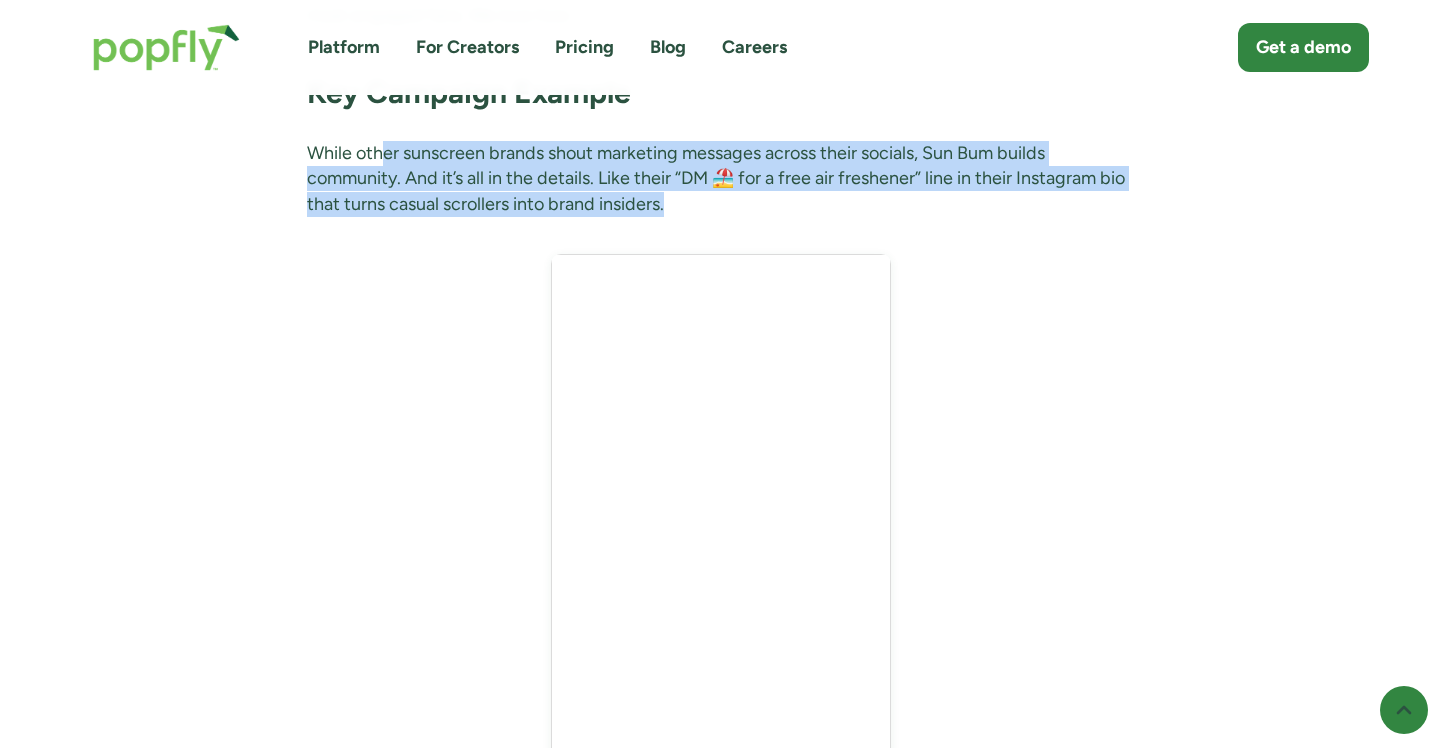 drag, startPoint x: 387, startPoint y: 161, endPoint x: 723, endPoint y: 200, distance: 338.25583 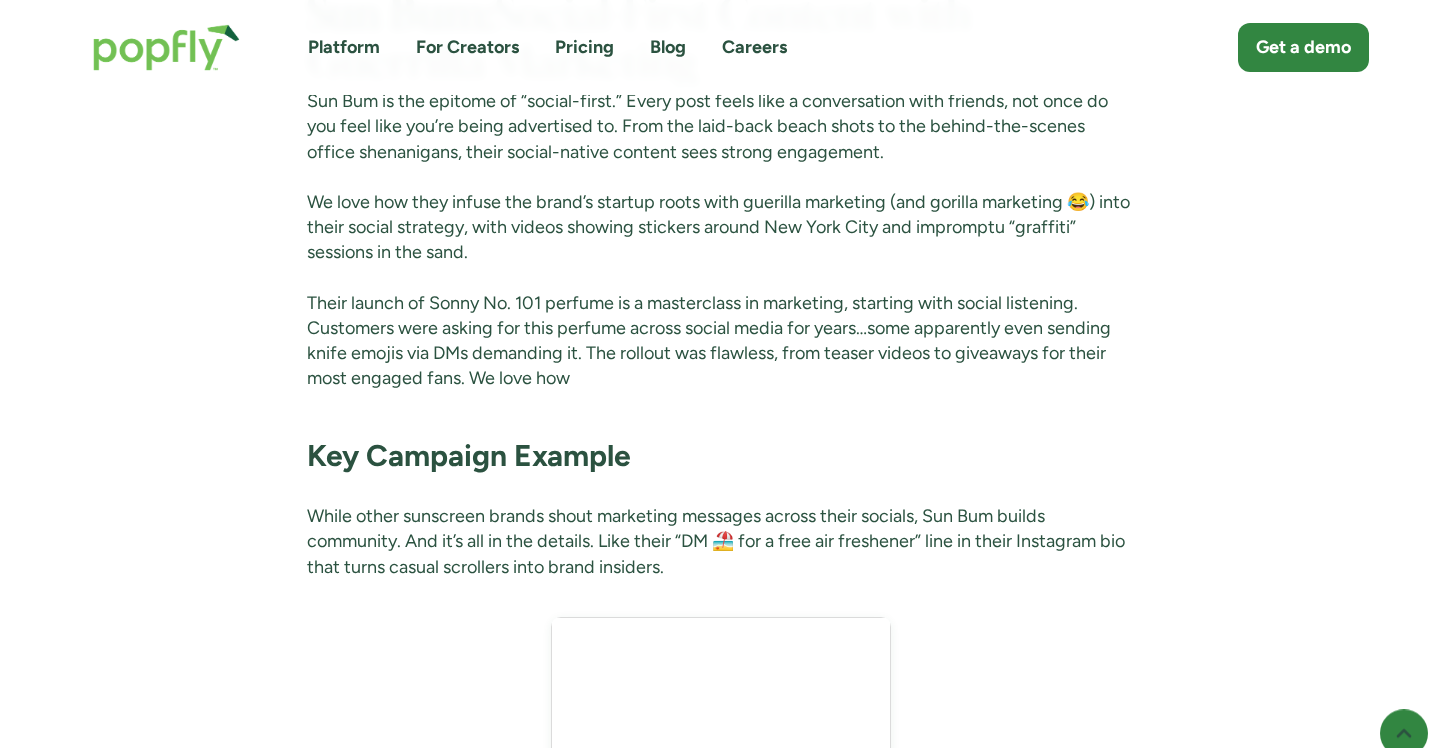 scroll, scrollTop: 8156, scrollLeft: 0, axis: vertical 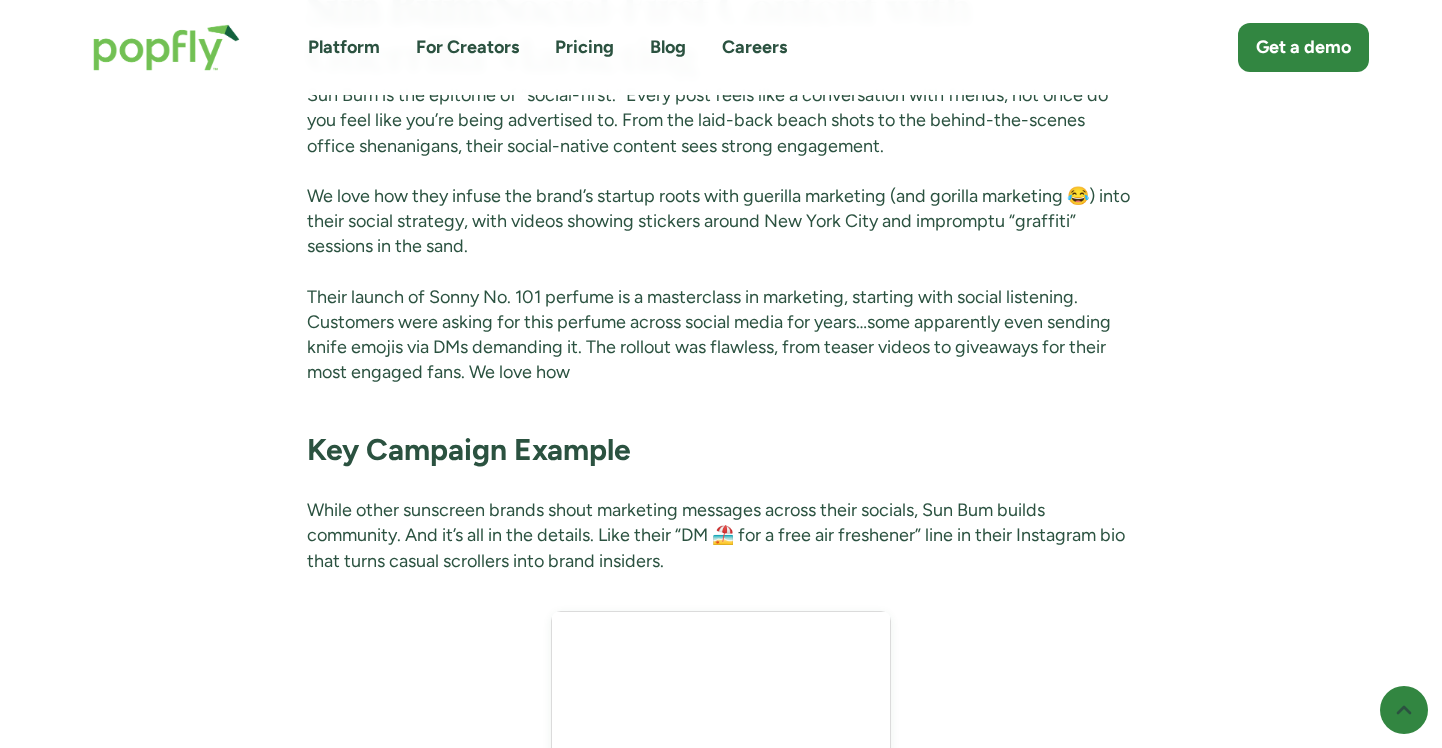 click on "Key Campaign Example" at bounding box center [469, 449] 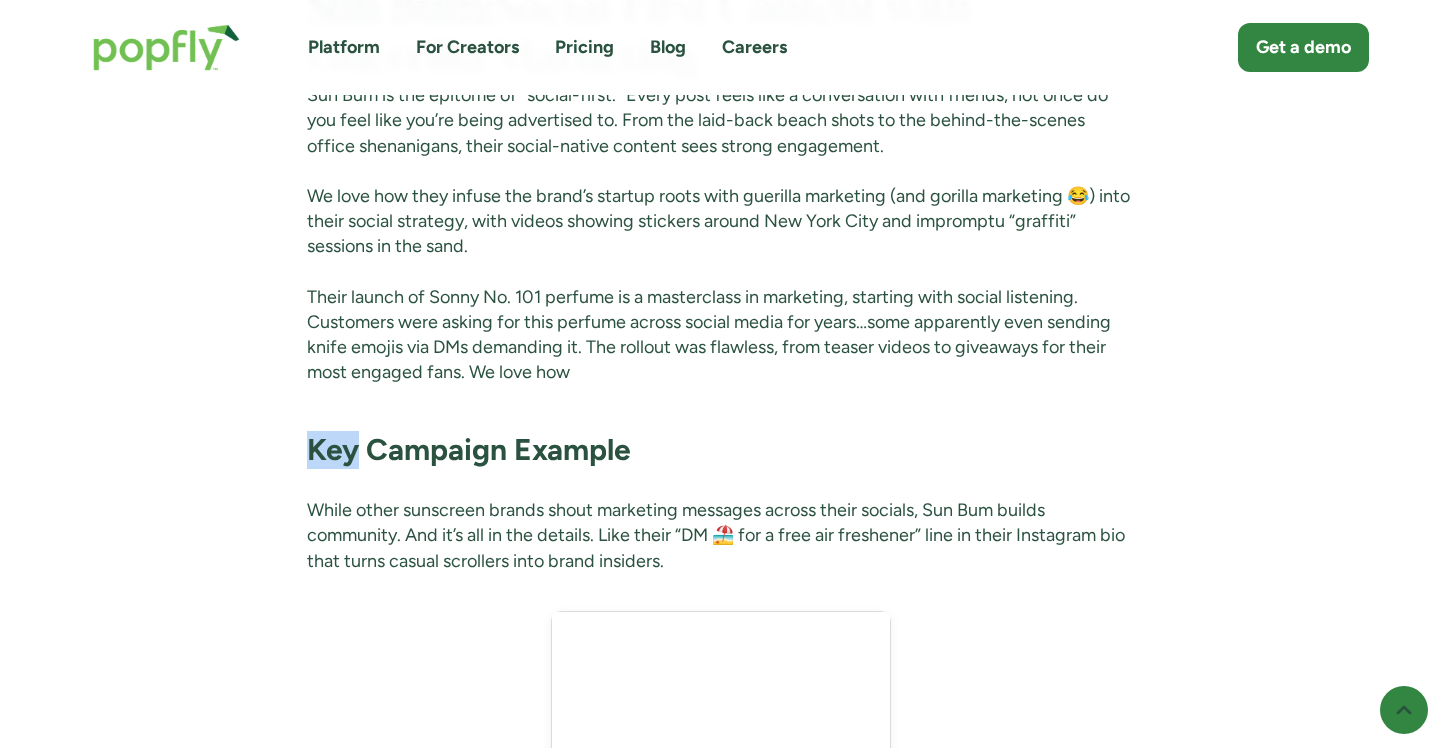 click on "Key Campaign Example" at bounding box center [469, 449] 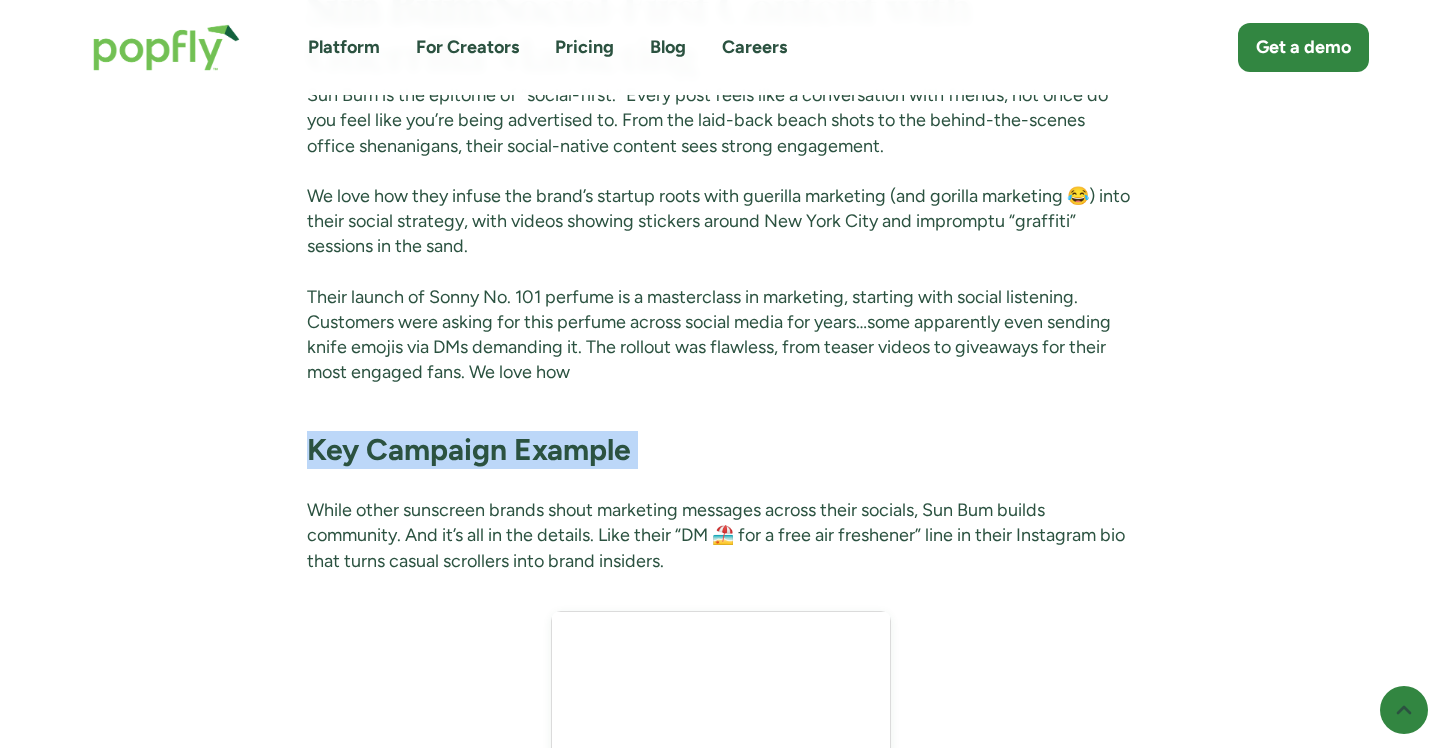click on "Key Campaign Example" at bounding box center [469, 449] 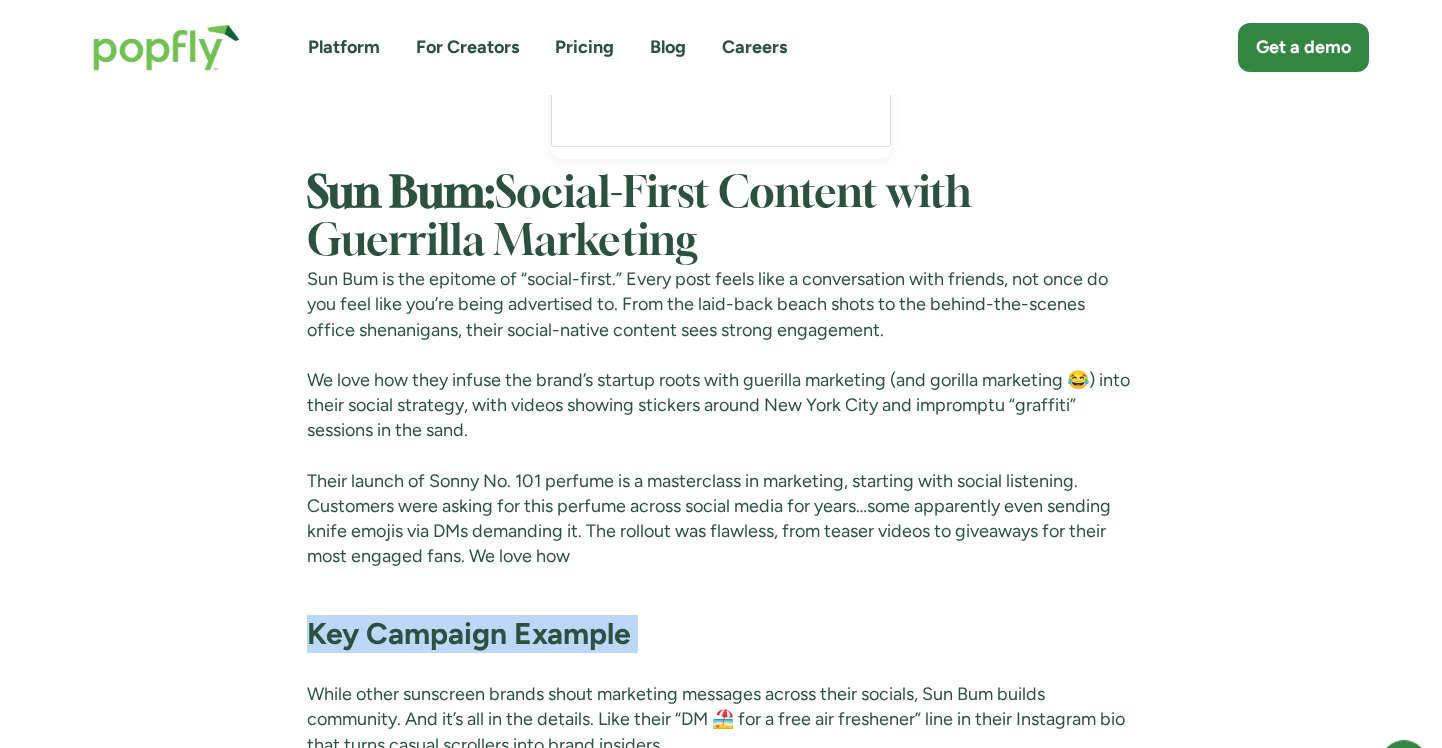scroll, scrollTop: 7951, scrollLeft: 0, axis: vertical 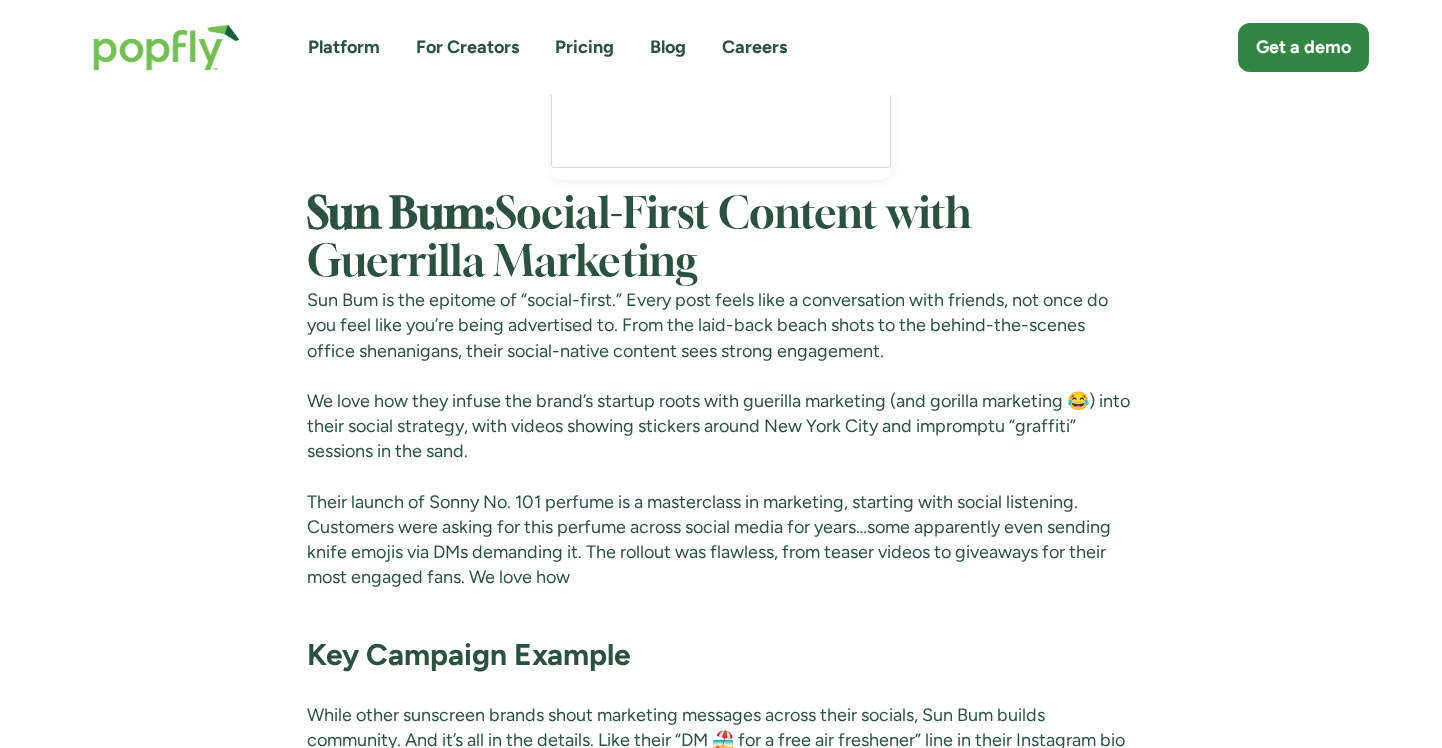 click on "We love how they infuse the brand’s startup roots with guerilla marketing (and gorilla marketing 😂) into their social strategy, with videos showing stickers around New York City and impromptu “graffiti” sessions in the sand." at bounding box center [721, 427] 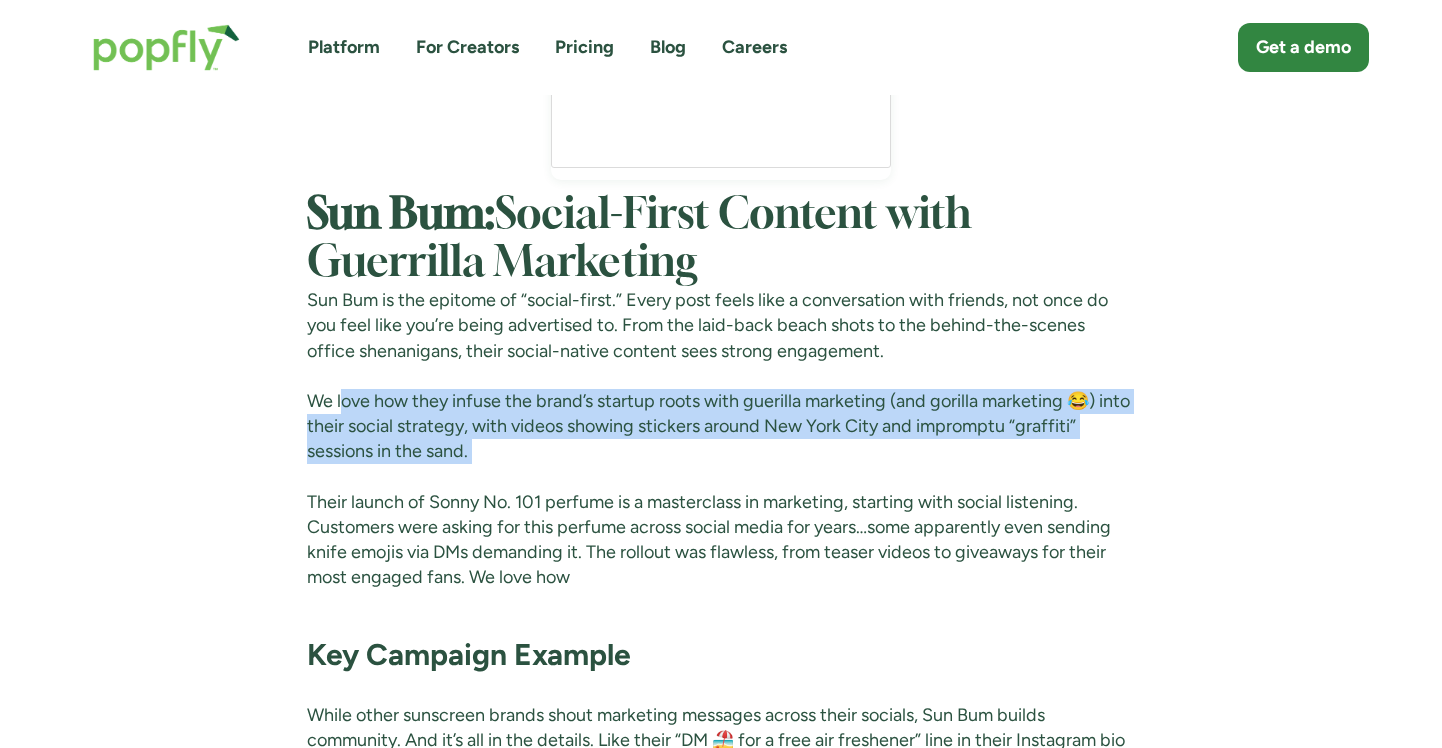 drag, startPoint x: 341, startPoint y: 400, endPoint x: 597, endPoint y: 485, distance: 269.74246 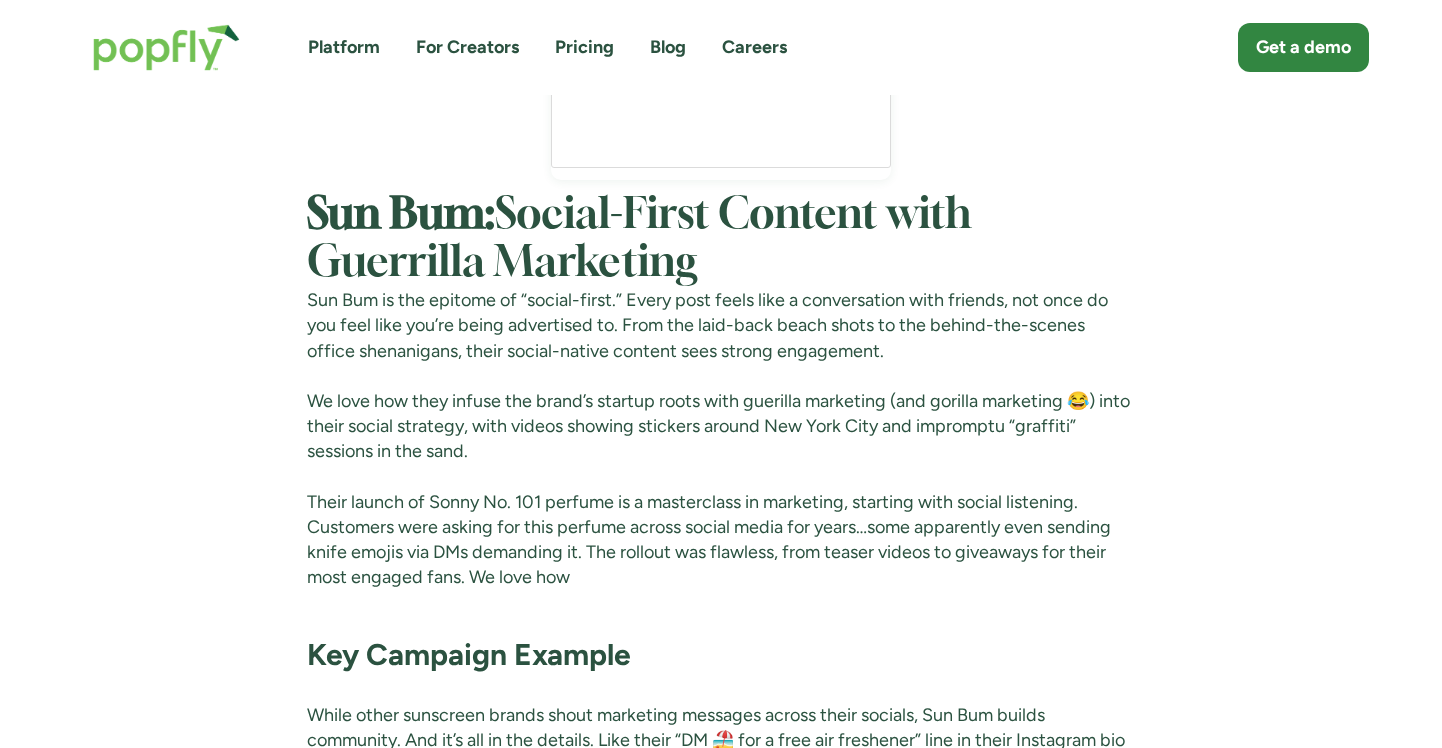 drag, startPoint x: 334, startPoint y: 402, endPoint x: 492, endPoint y: 452, distance: 165.72266 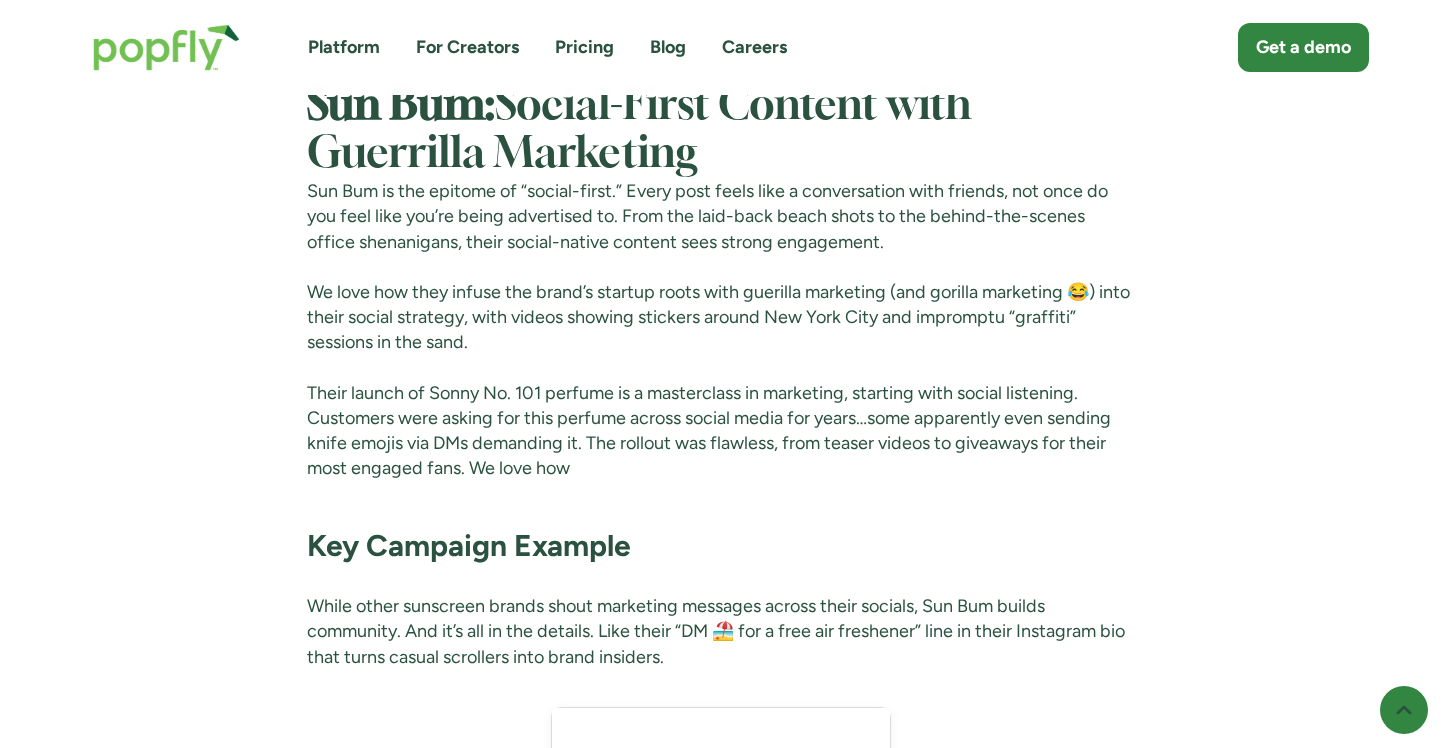 scroll, scrollTop: 8145, scrollLeft: 0, axis: vertical 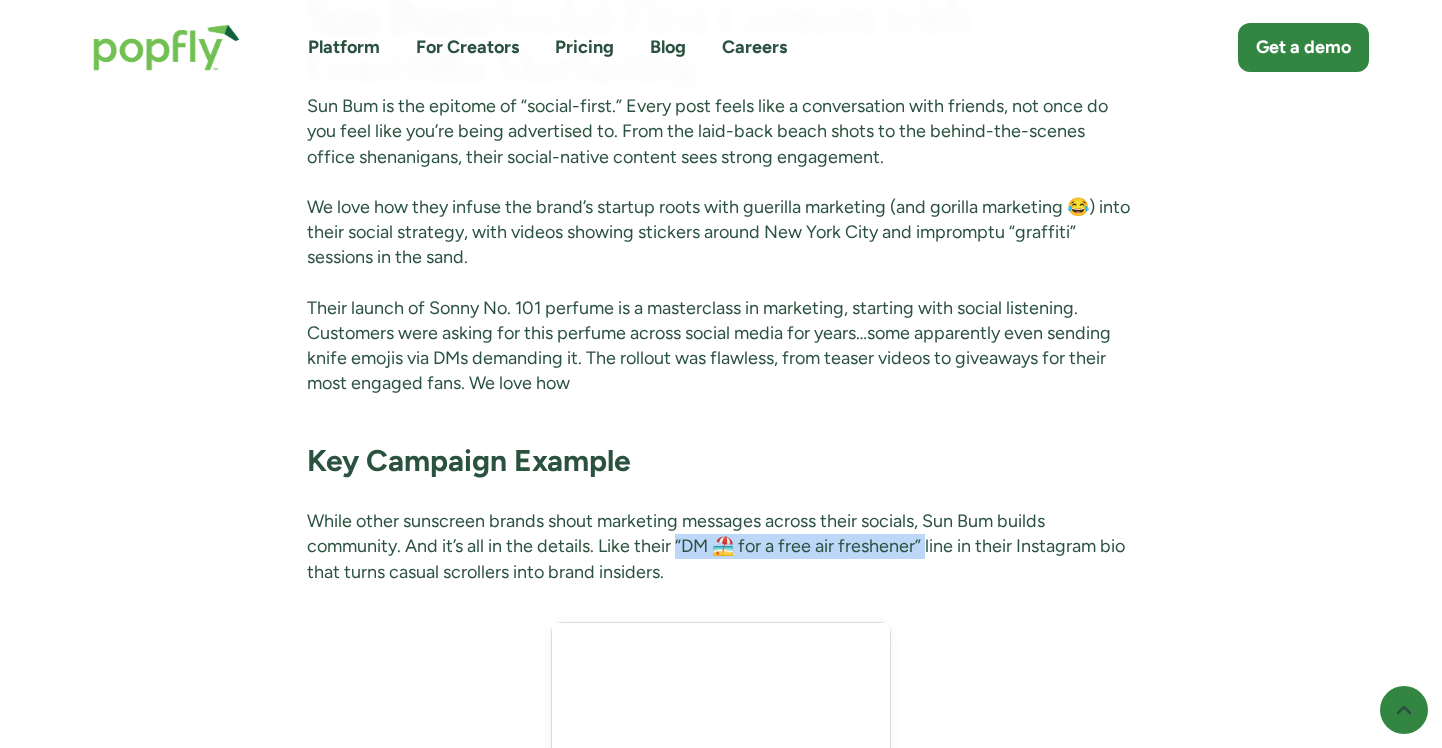 drag, startPoint x: 677, startPoint y: 550, endPoint x: 928, endPoint y: 550, distance: 251 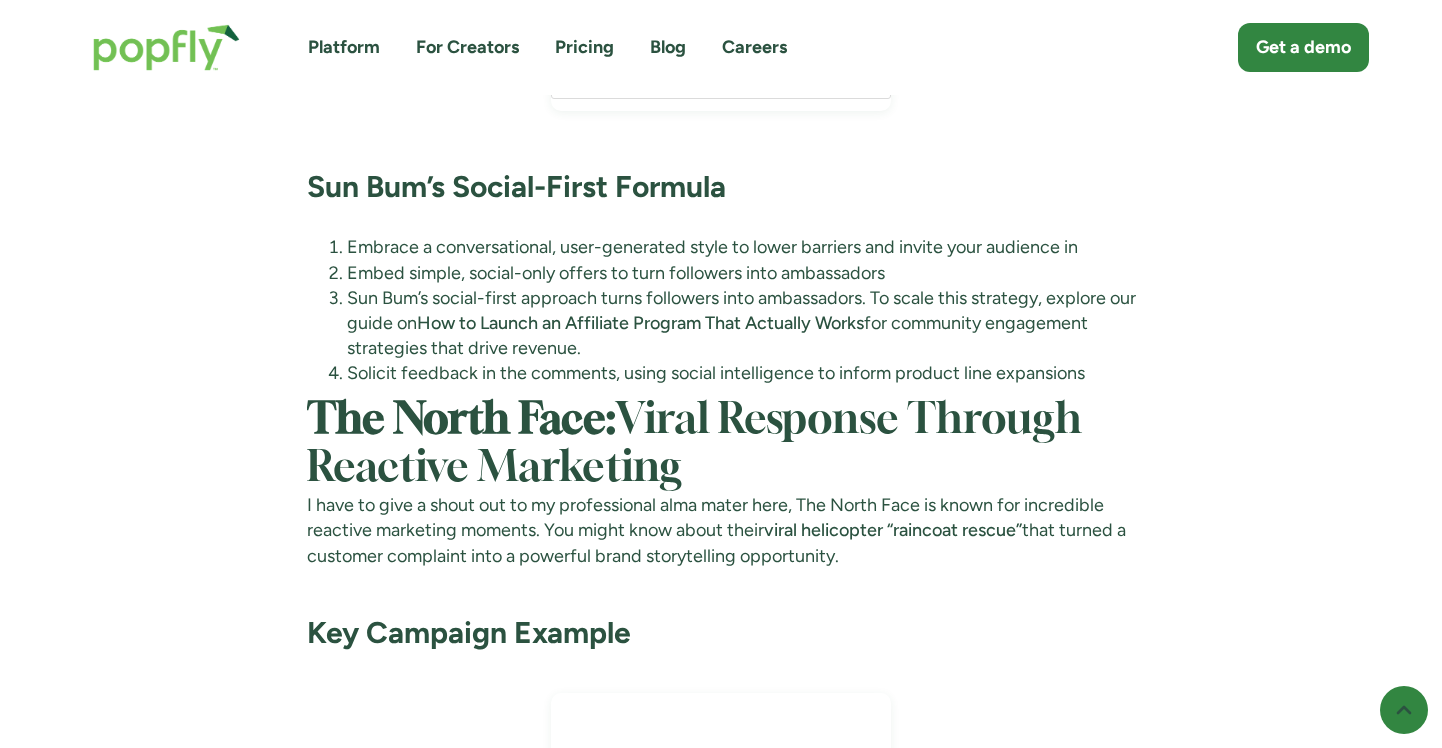 click on "The North Face:  Viral Response Through Reactive Marketing" at bounding box center (721, 445) 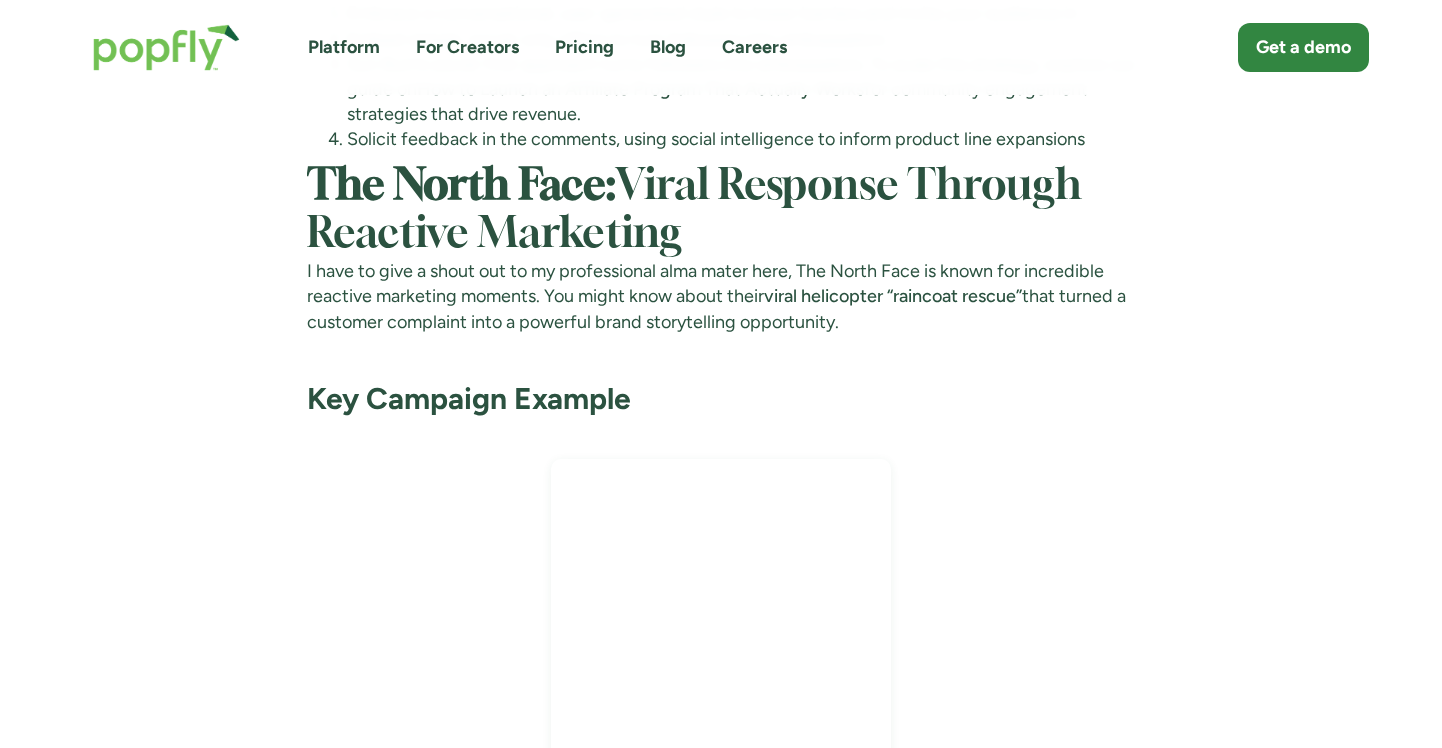 scroll, scrollTop: 9524, scrollLeft: 0, axis: vertical 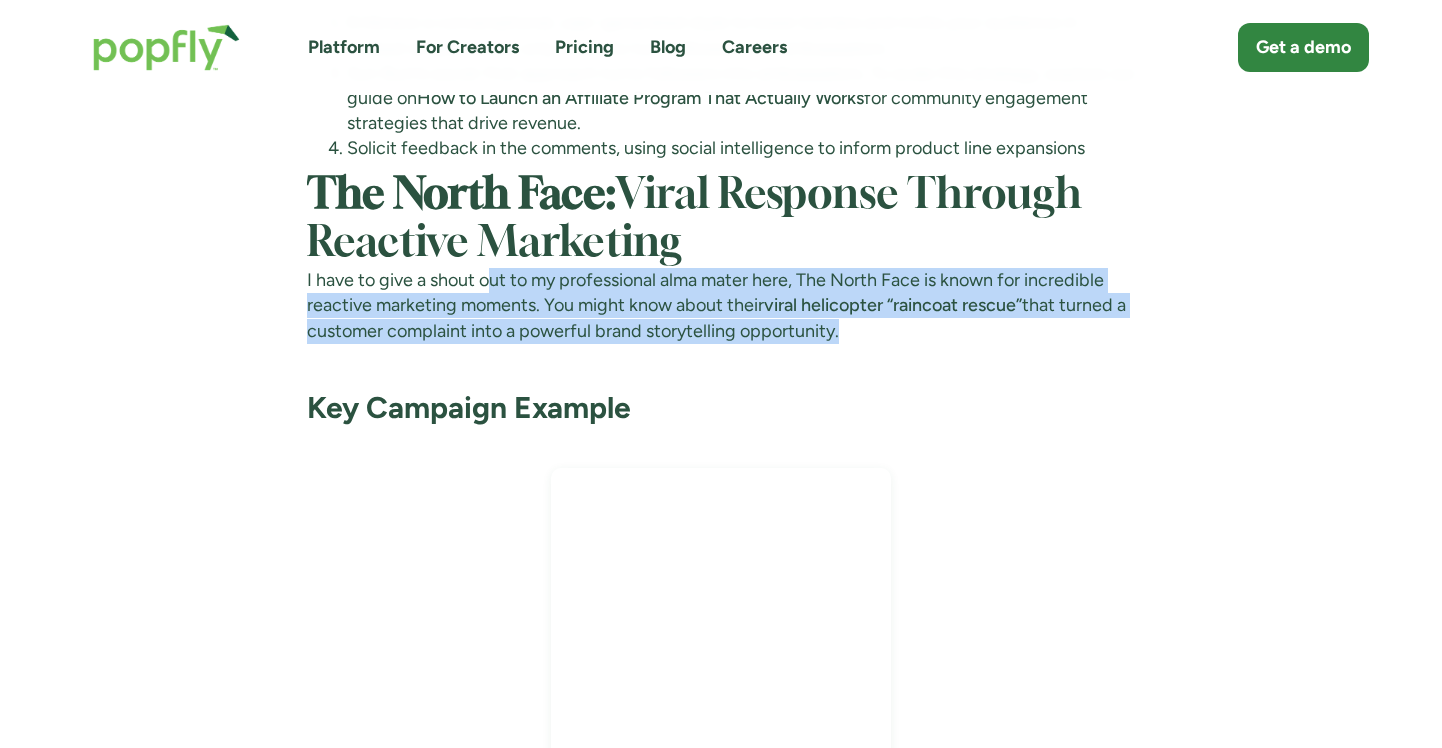 drag, startPoint x: 493, startPoint y: 273, endPoint x: 888, endPoint y: 384, distance: 410.2999 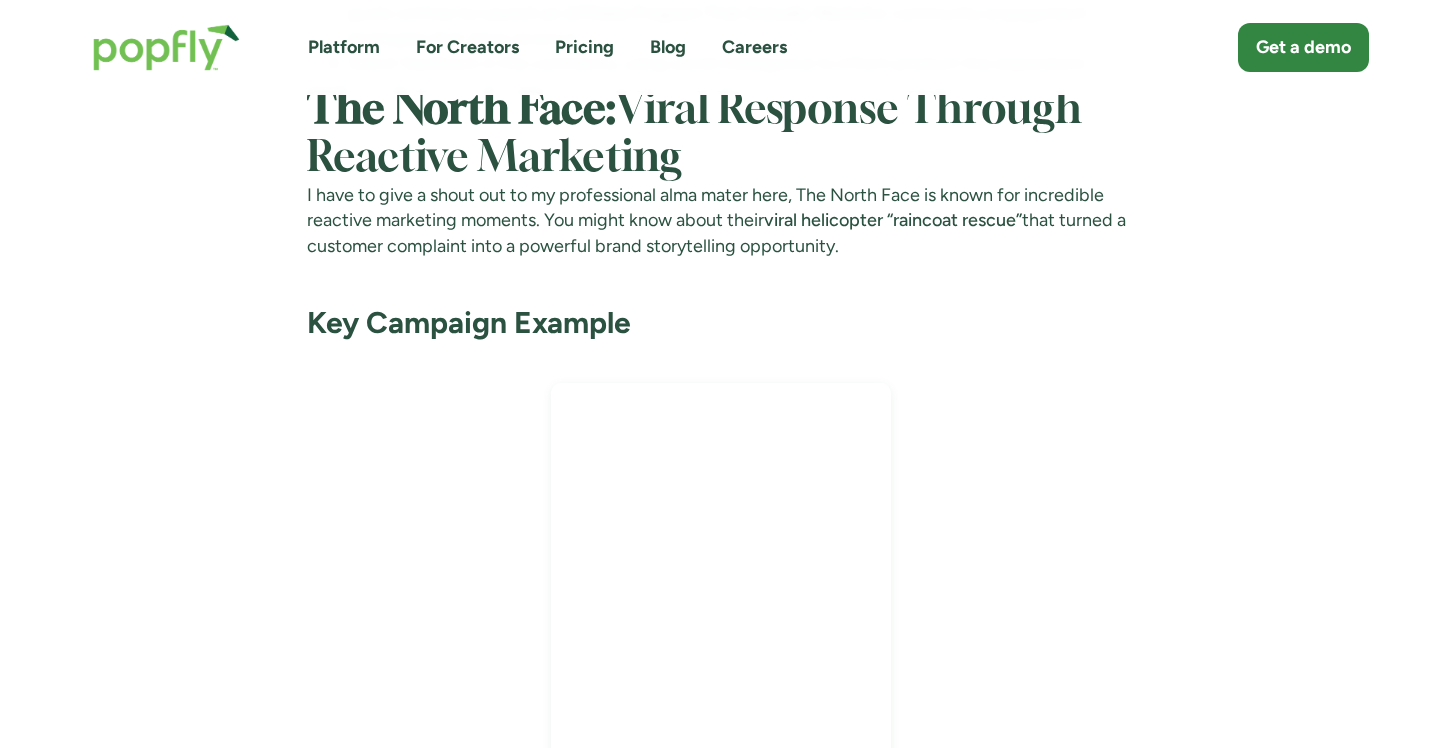 scroll, scrollTop: 9591, scrollLeft: 0, axis: vertical 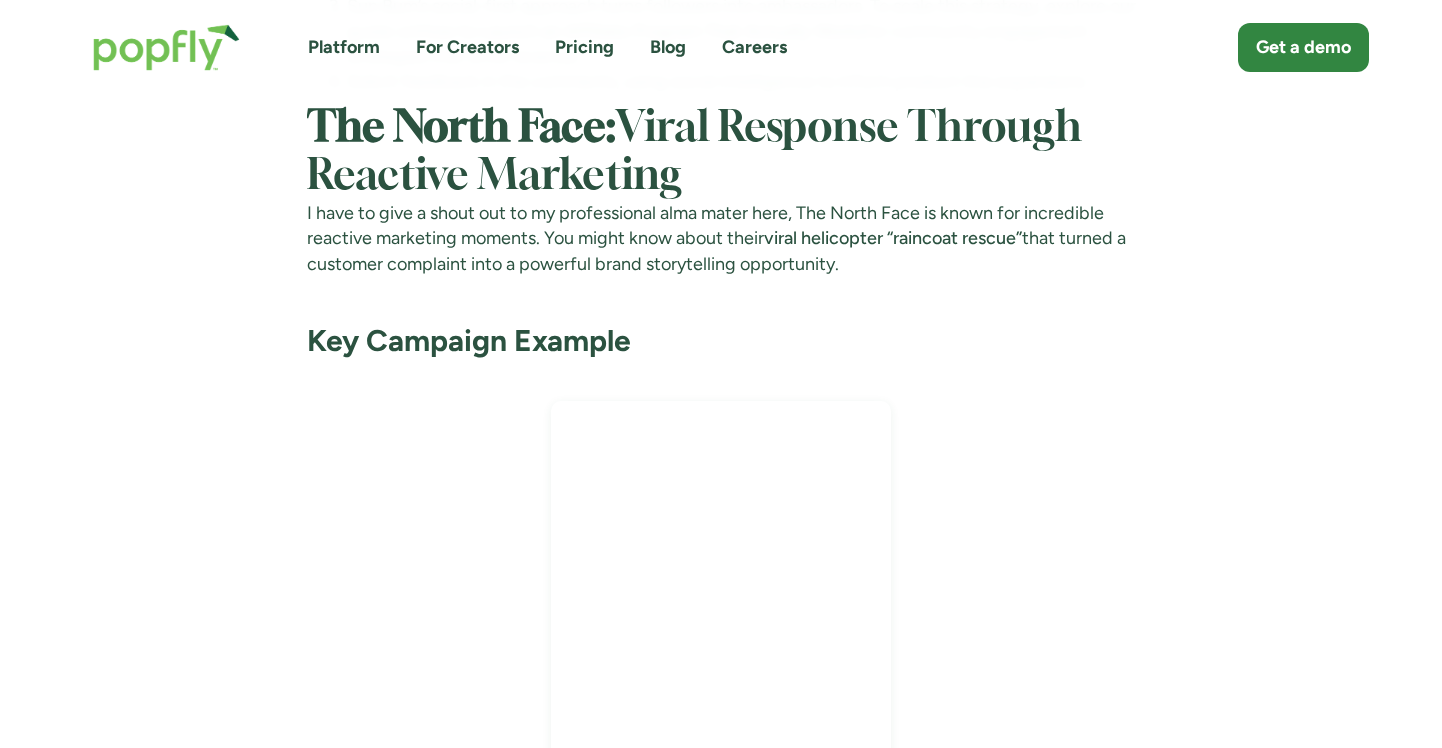 click on "Key Campaign Example" at bounding box center [469, 340] 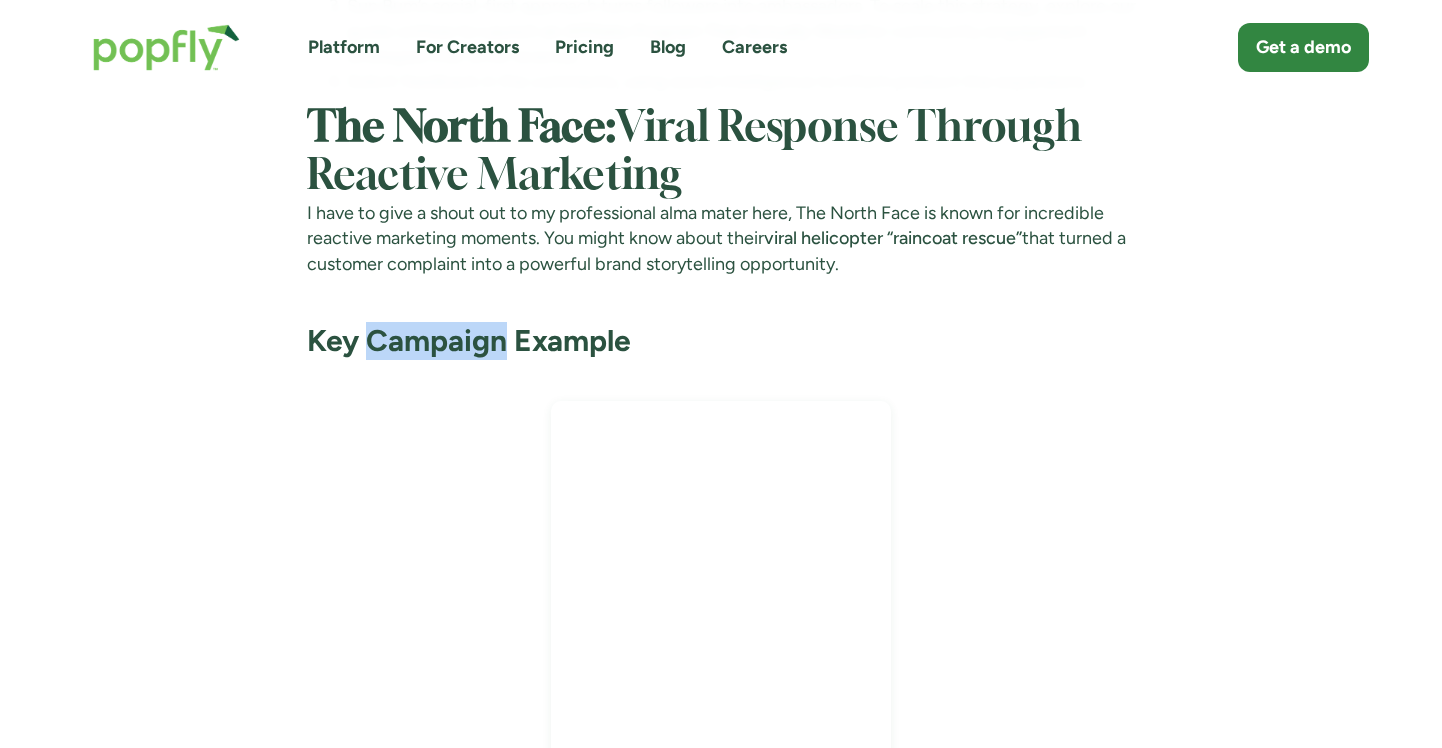 click on "Key Campaign Example" at bounding box center (469, 340) 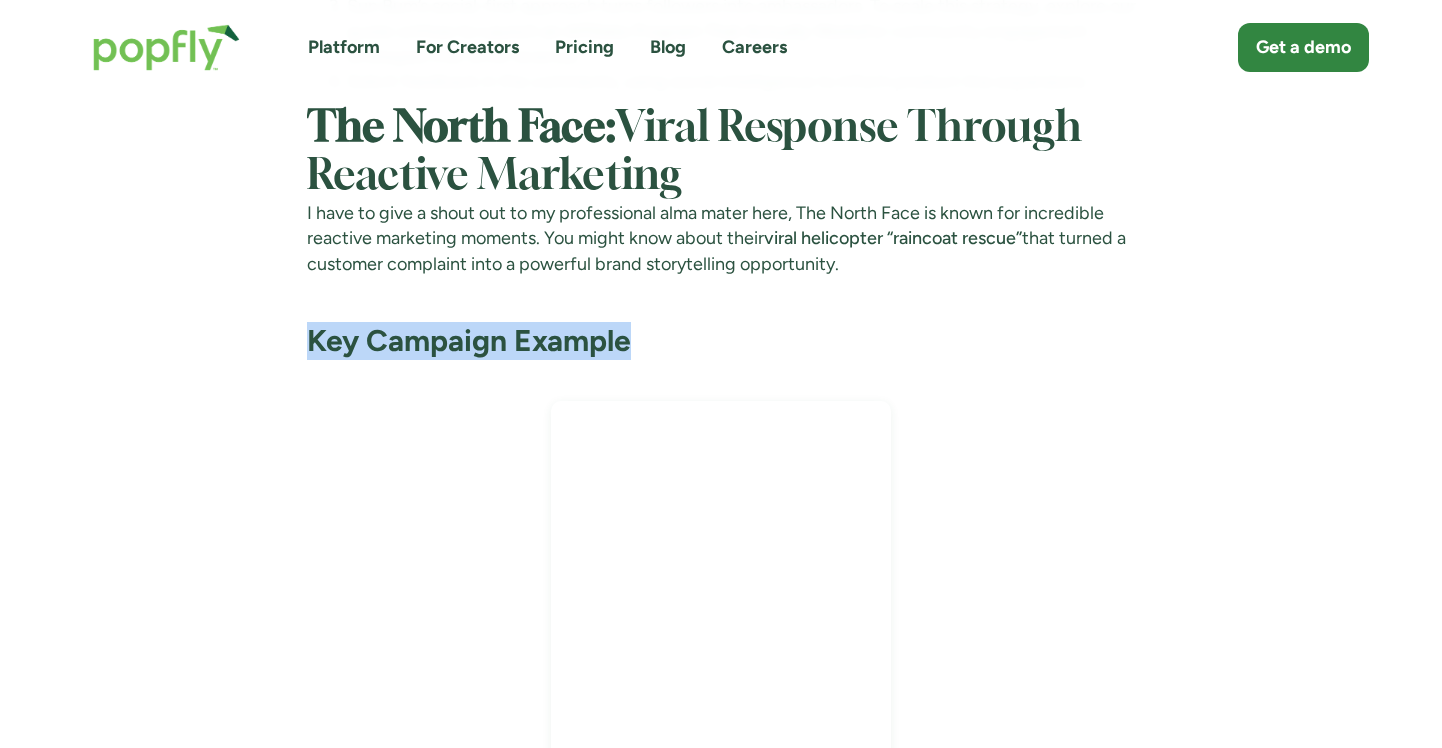 click on "Key Campaign Example" at bounding box center (469, 340) 